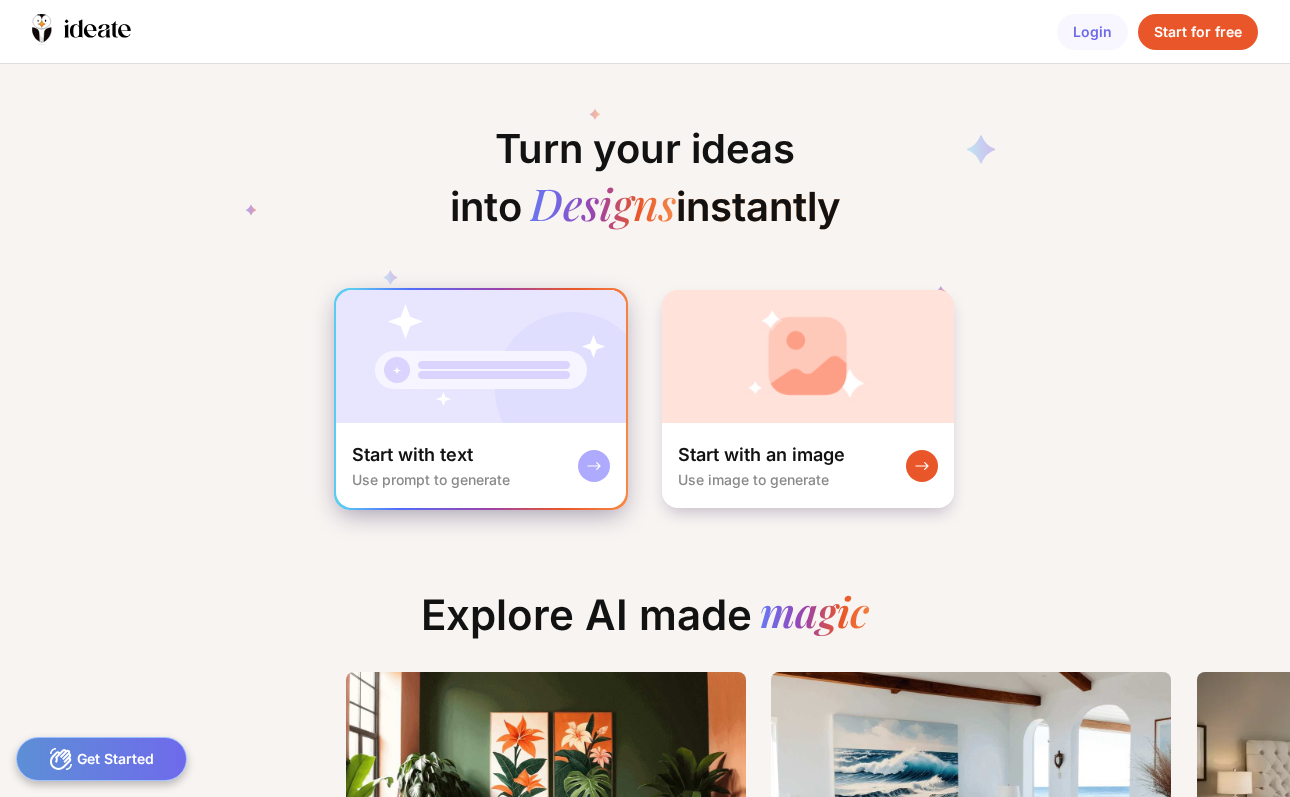 scroll, scrollTop: 0, scrollLeft: 0, axis: both 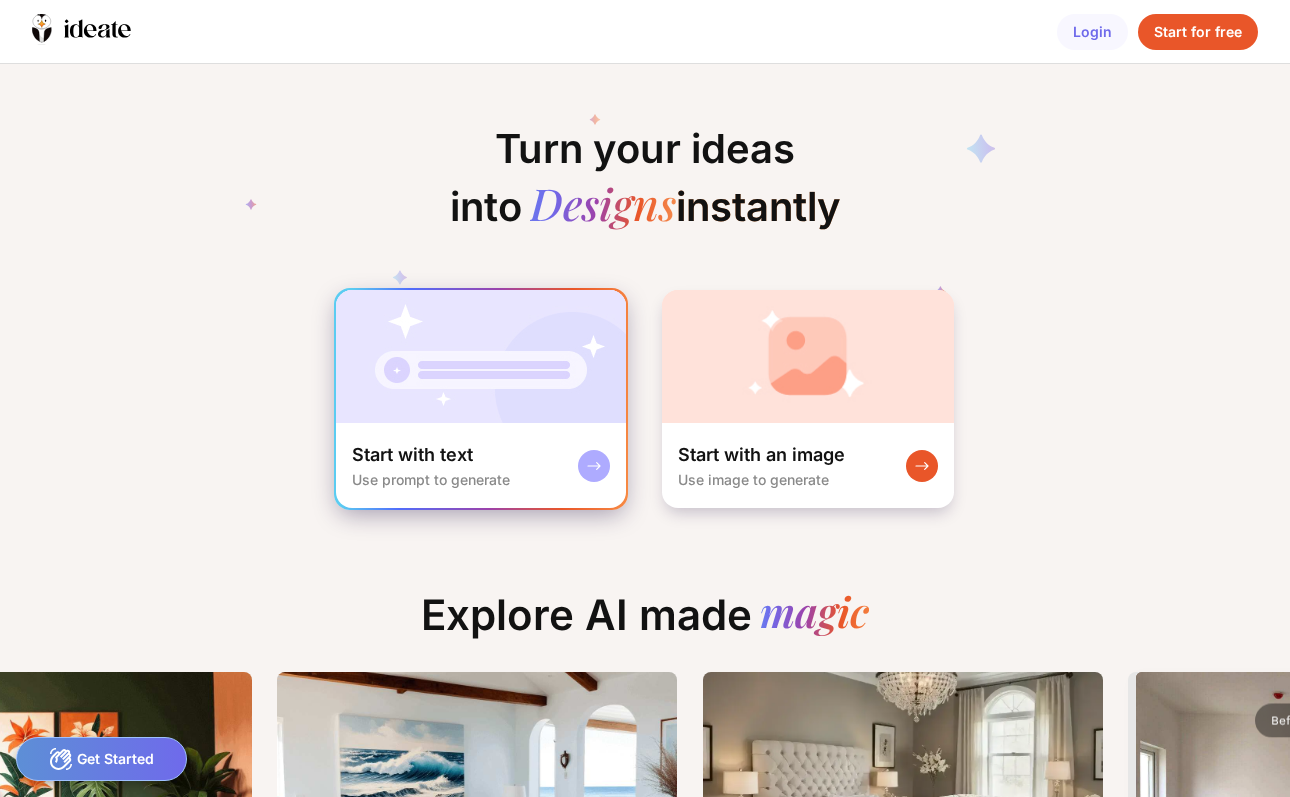 click on "Start with text Use prompt to generate" at bounding box center (481, 465) 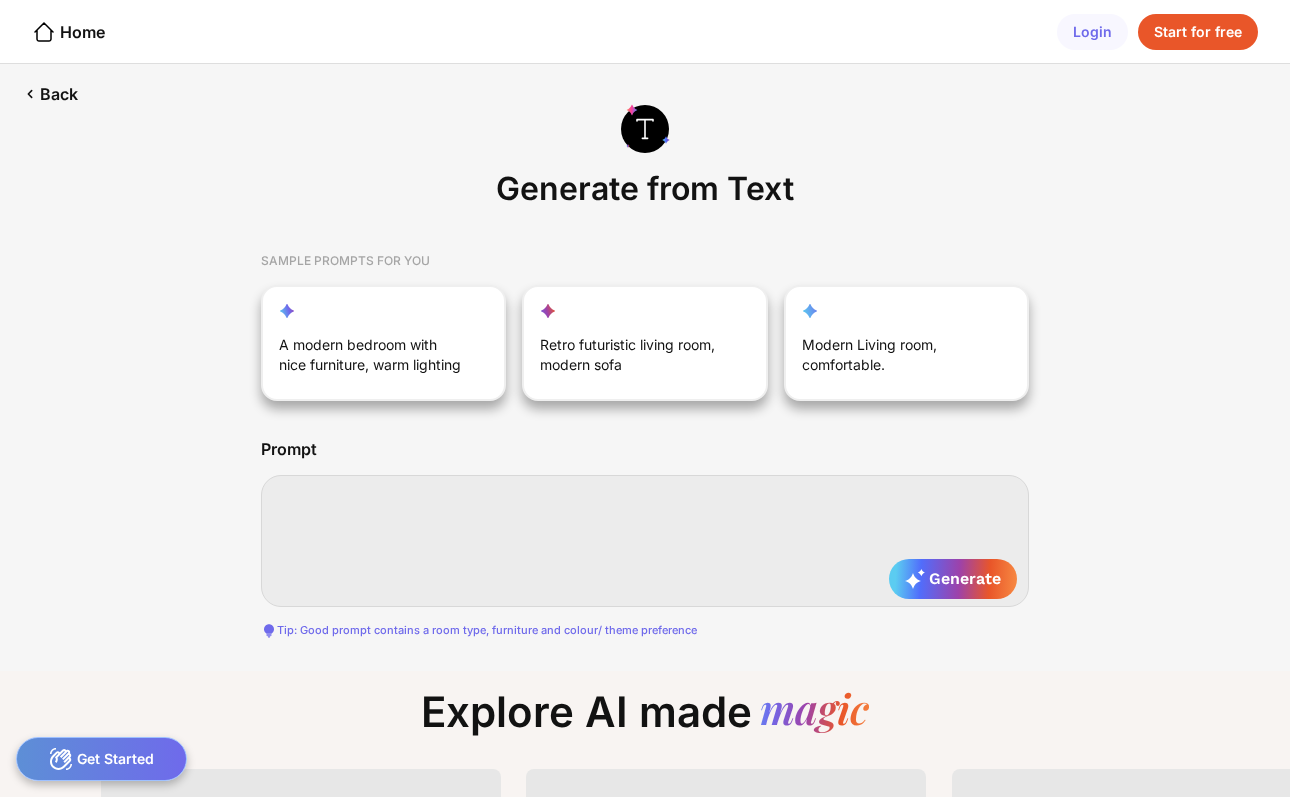 click at bounding box center [645, 541] 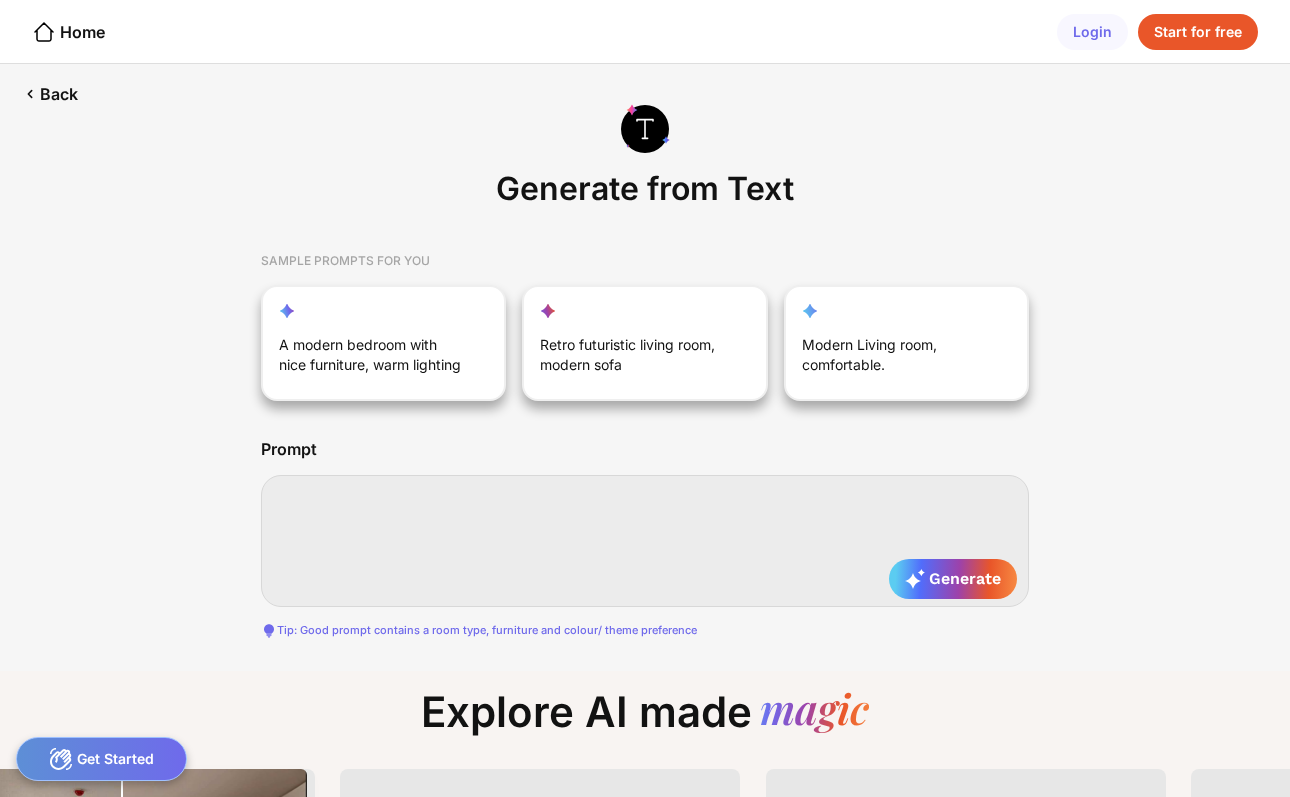 paste on "**********" 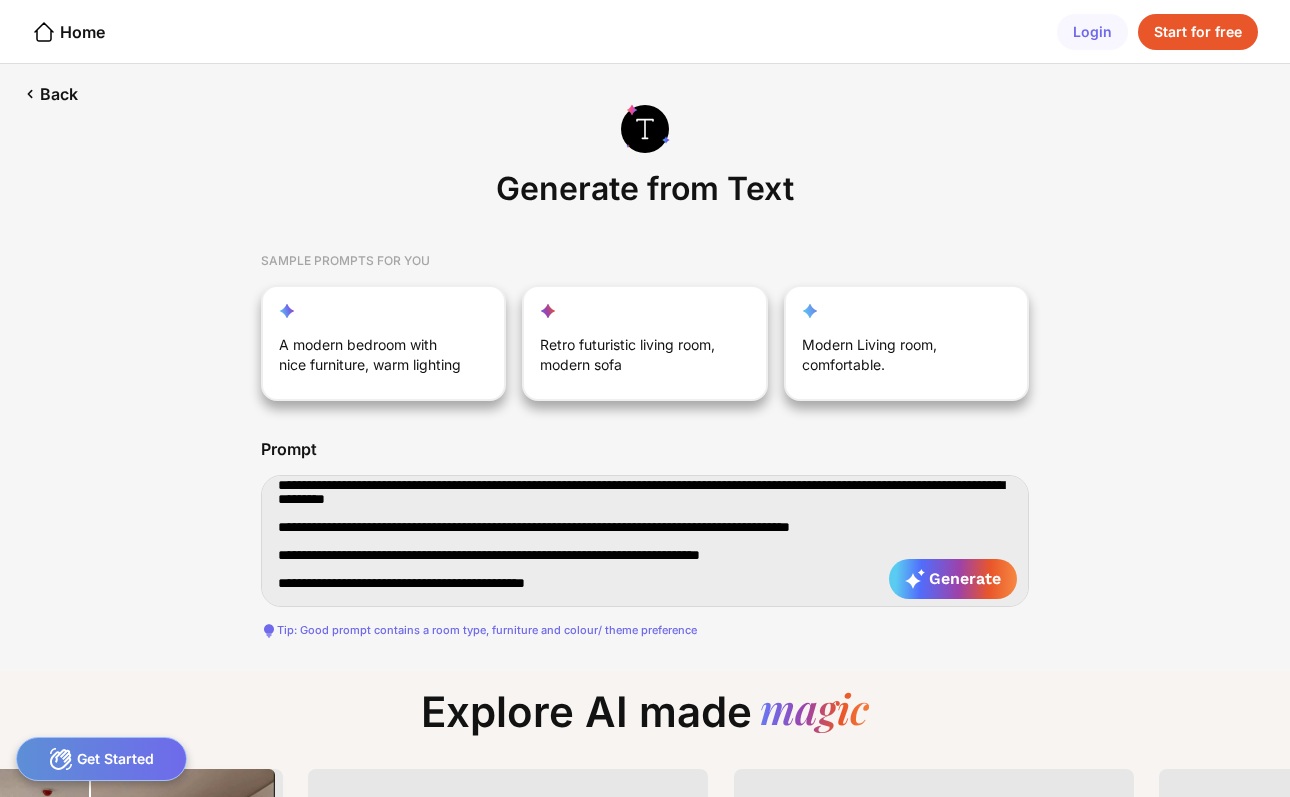 type on "**********" 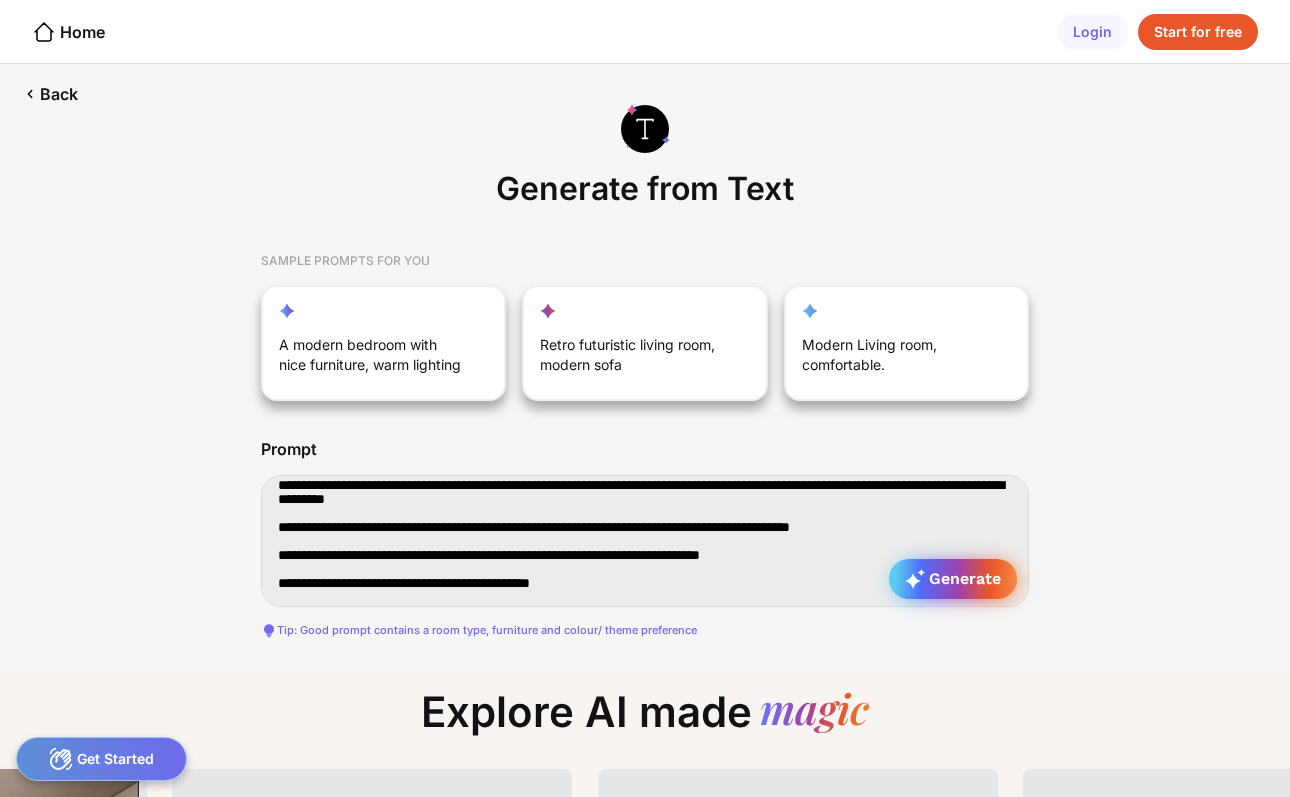 type on "**********" 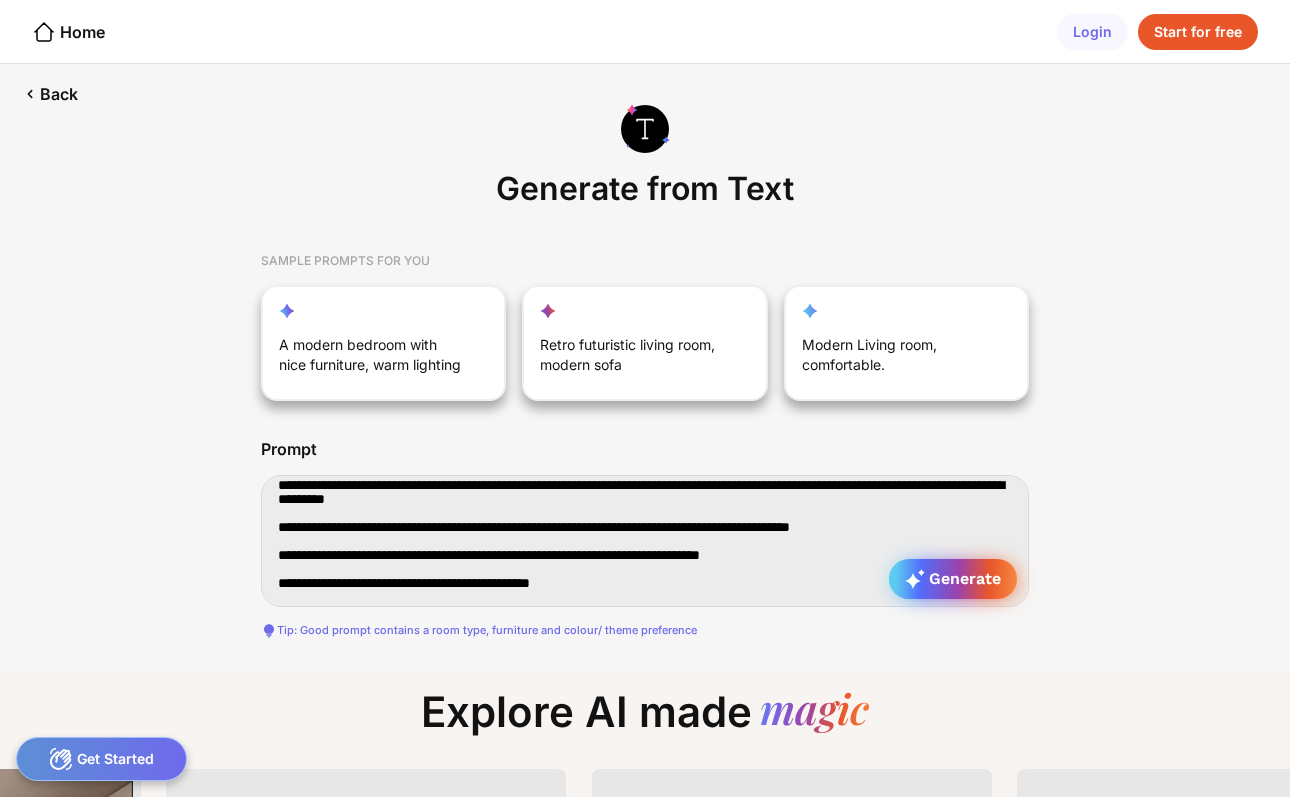 click on "Generate" at bounding box center (953, 579) 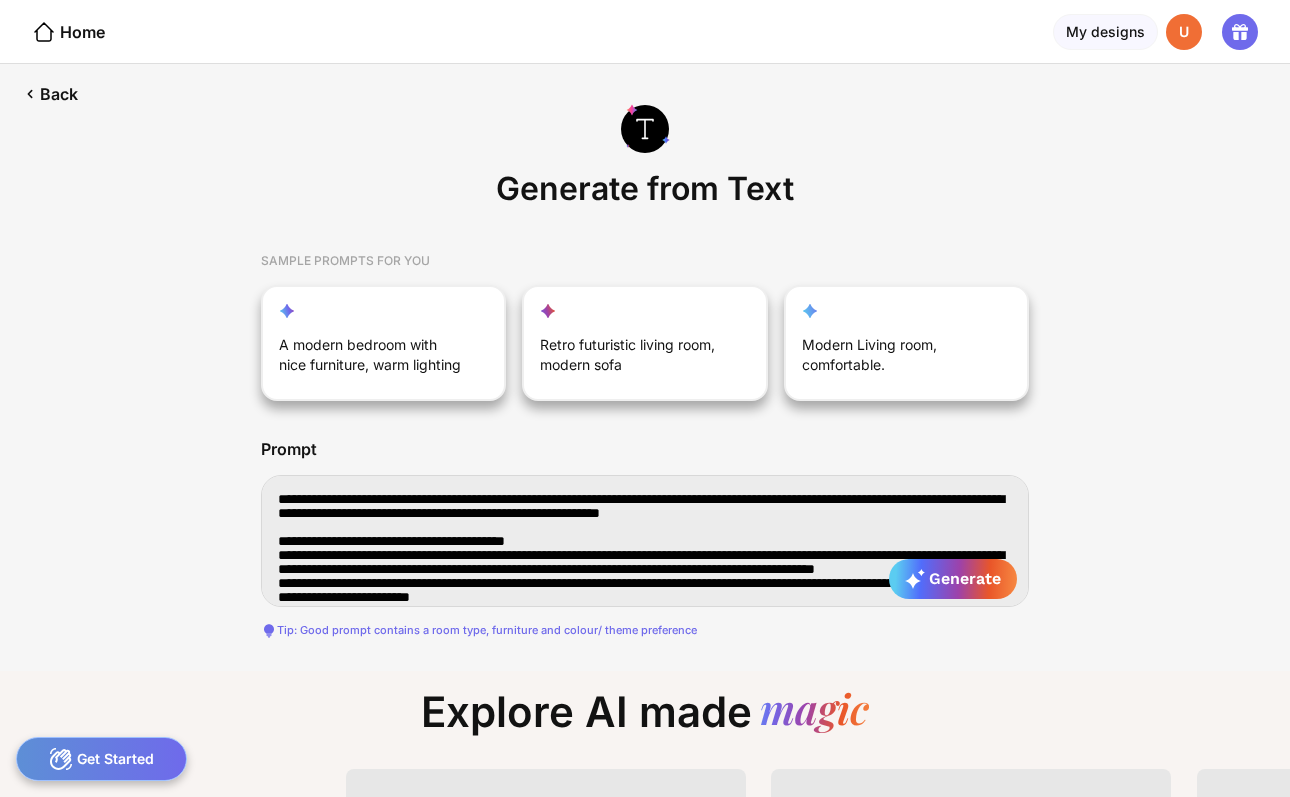 scroll, scrollTop: 0, scrollLeft: 0, axis: both 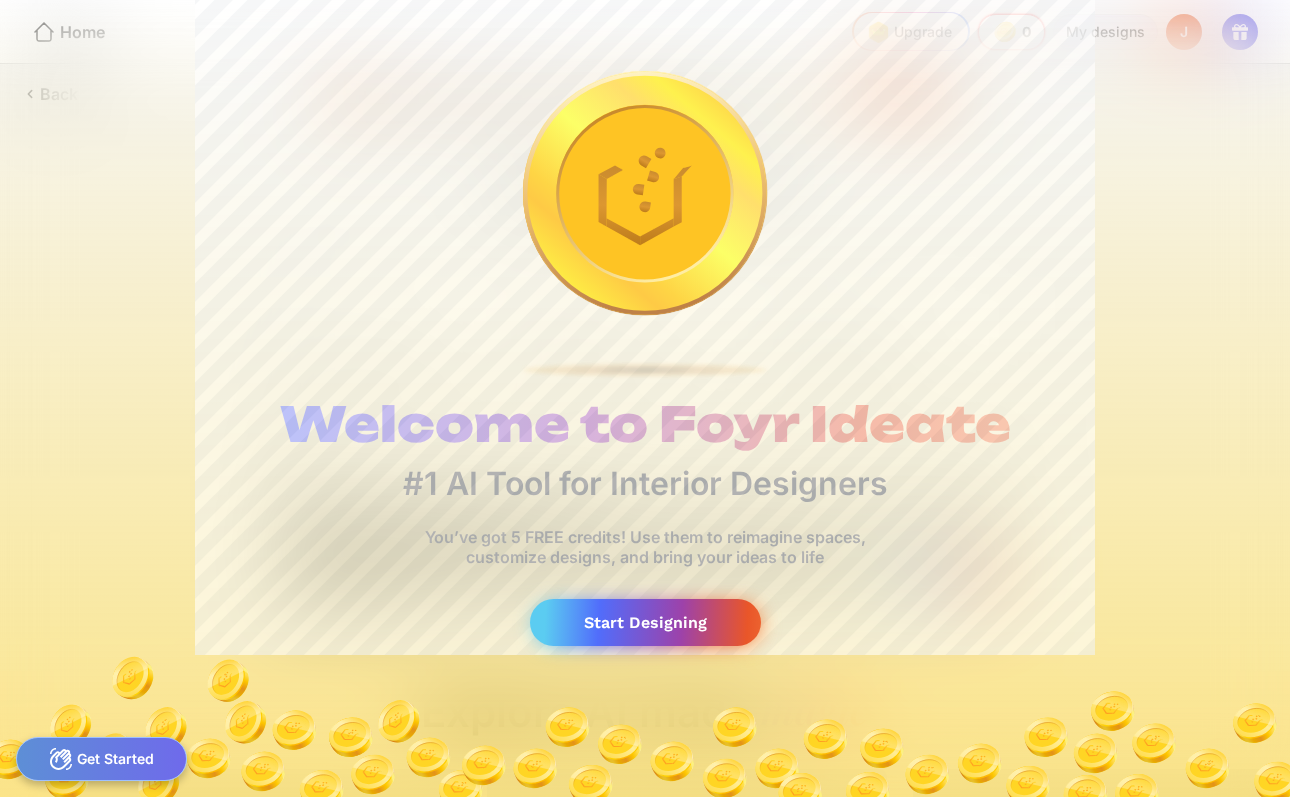 click on "Start Designing" at bounding box center [645, 622] 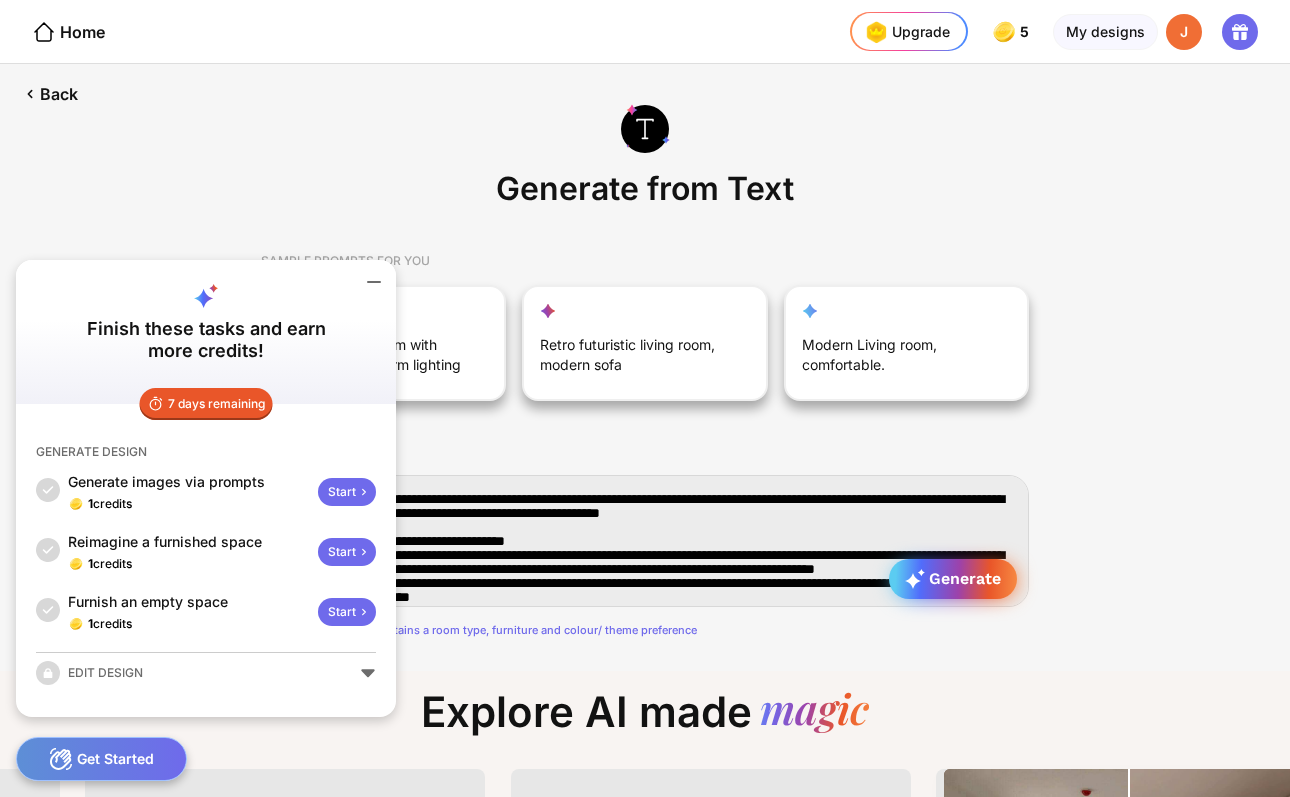 click on "Generate" at bounding box center [953, 579] 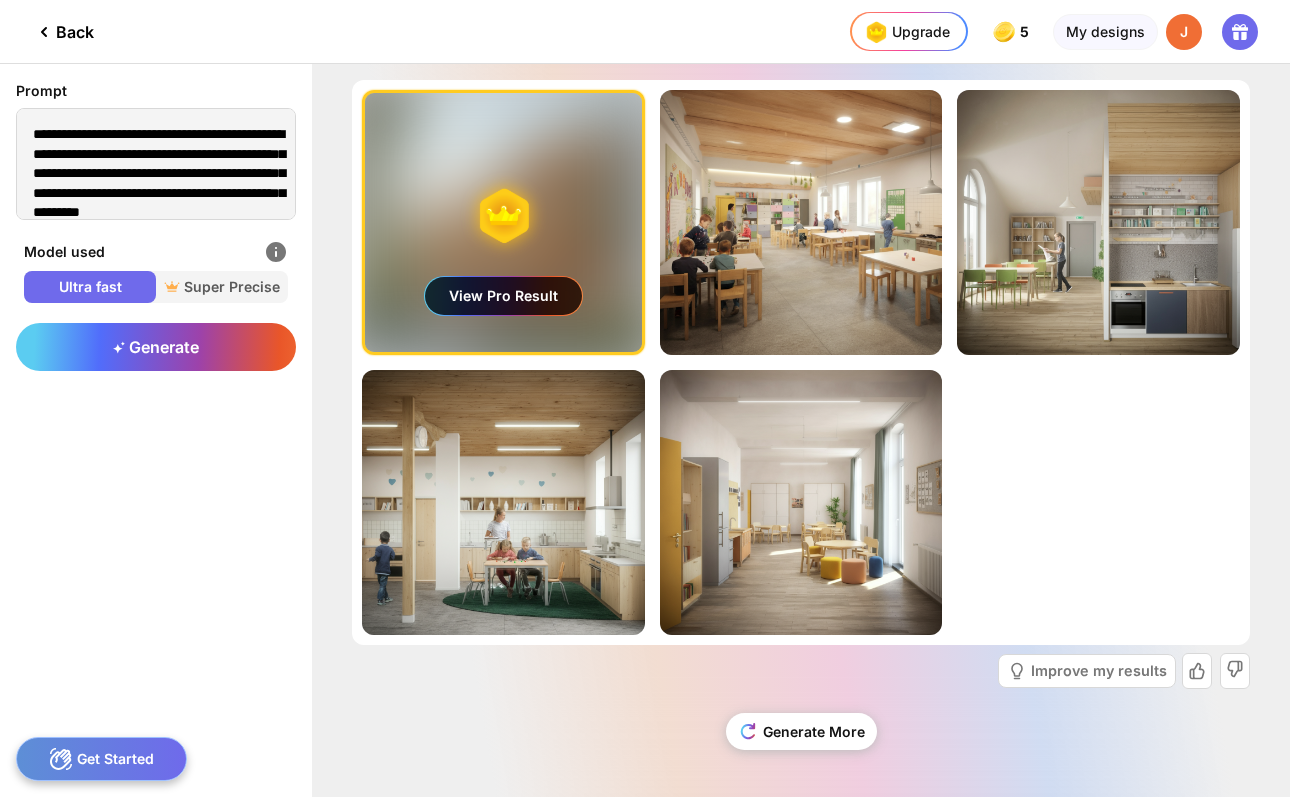 click on "View Pro Result" at bounding box center [503, 296] 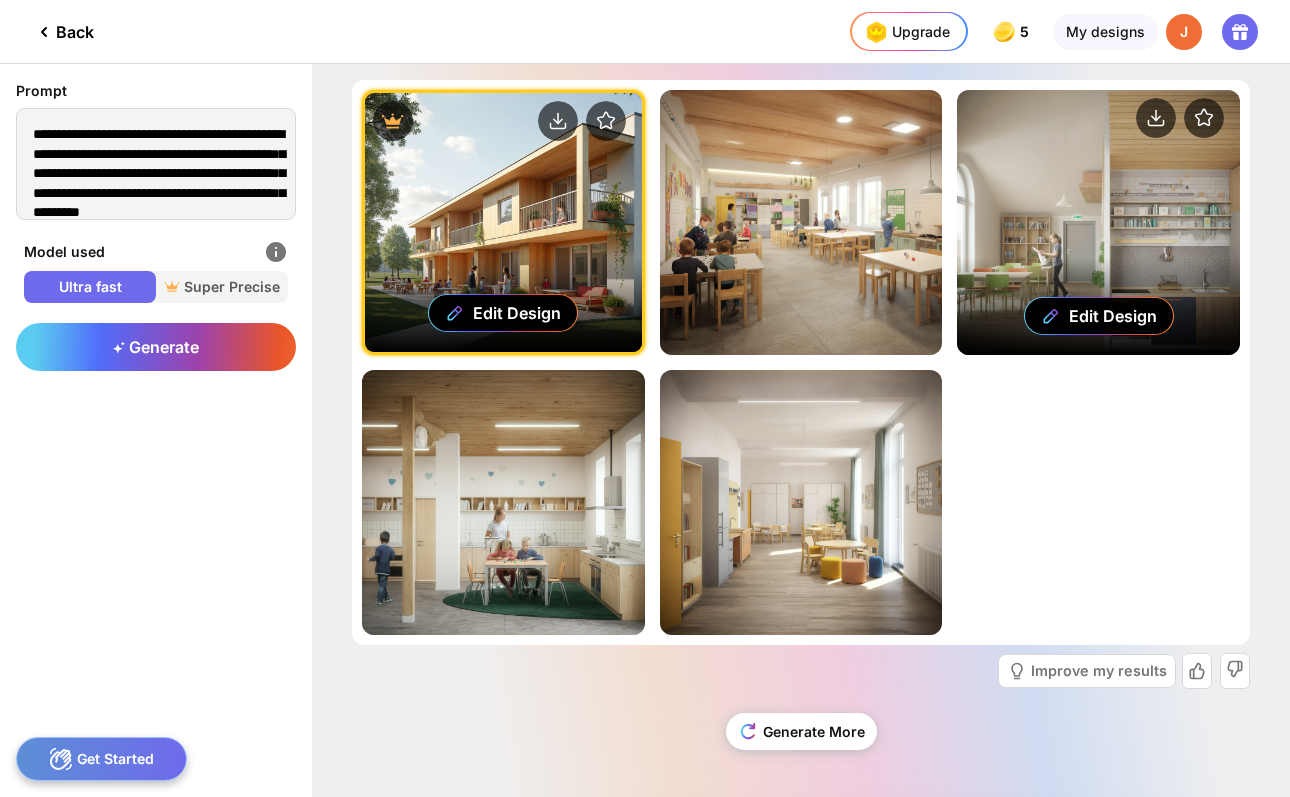 click on "Edit Design" at bounding box center [1098, 222] 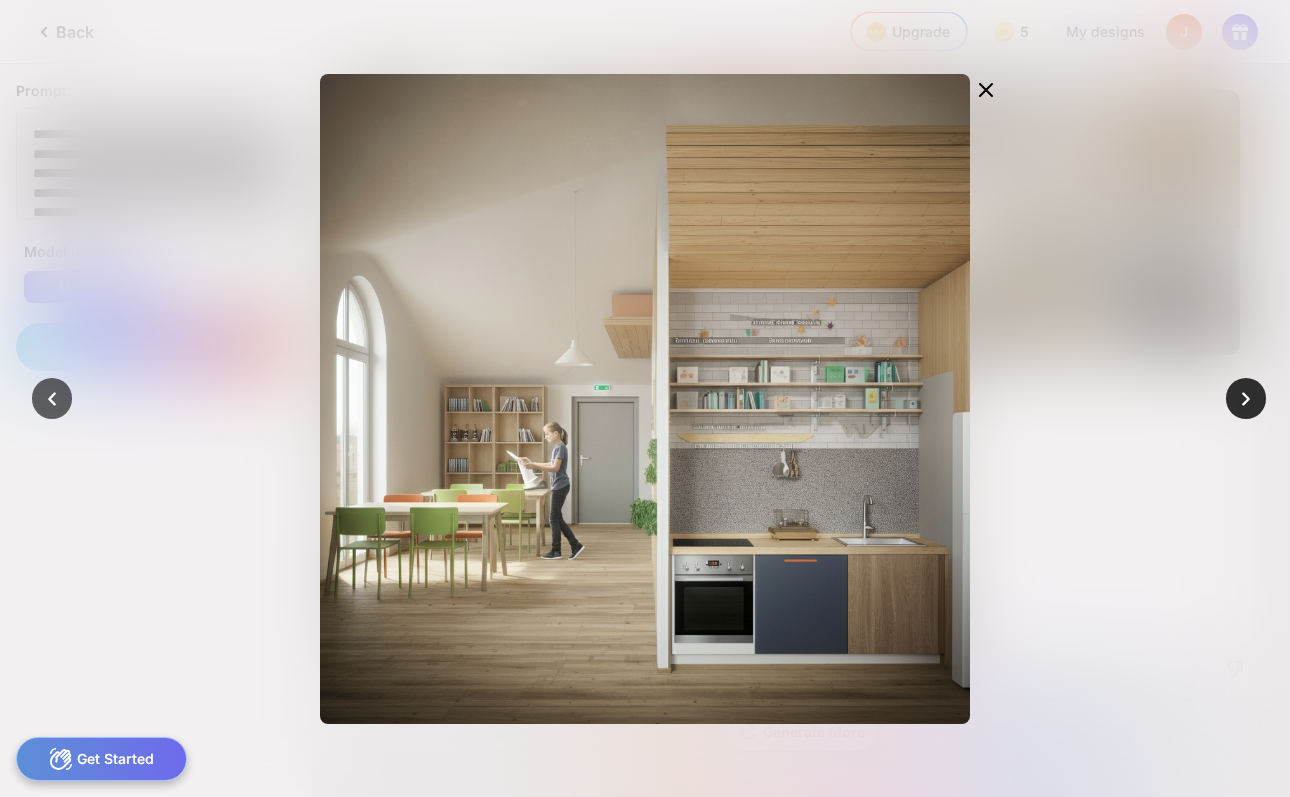 click 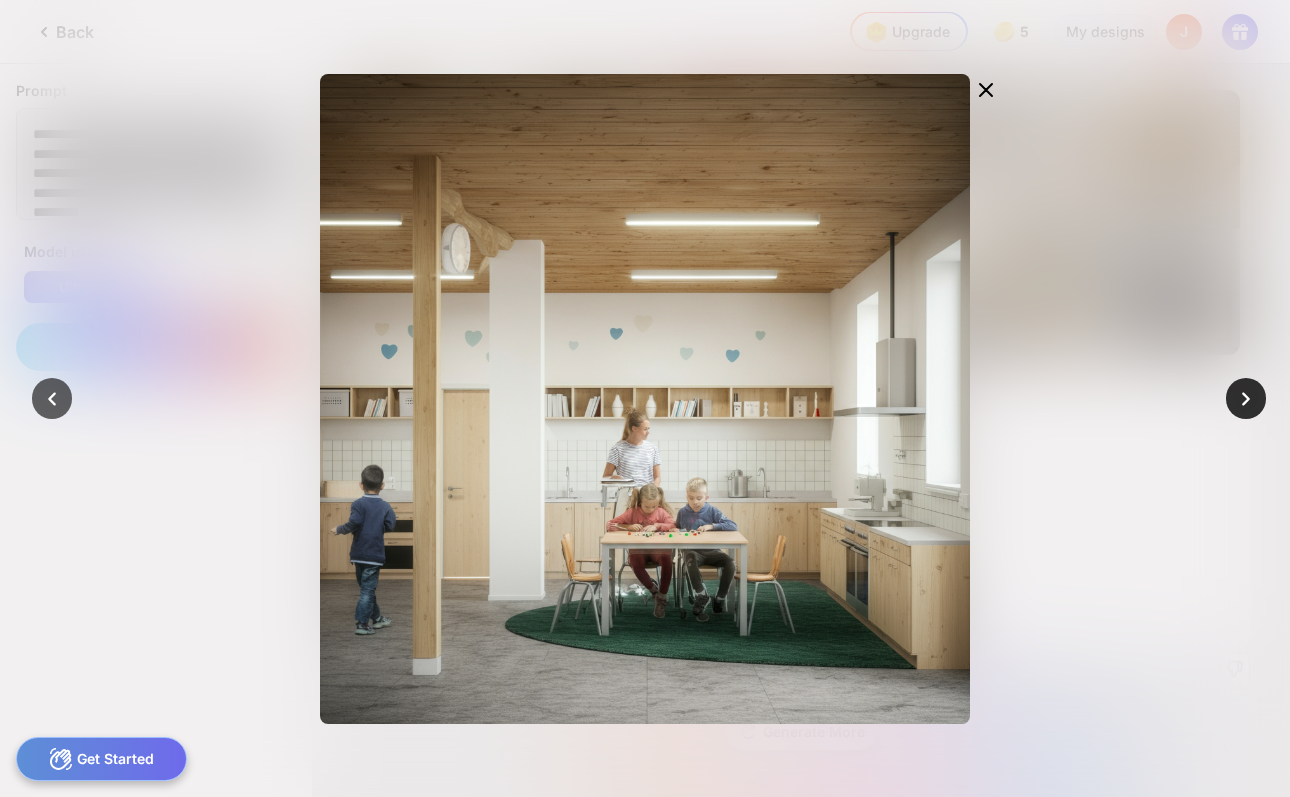 click 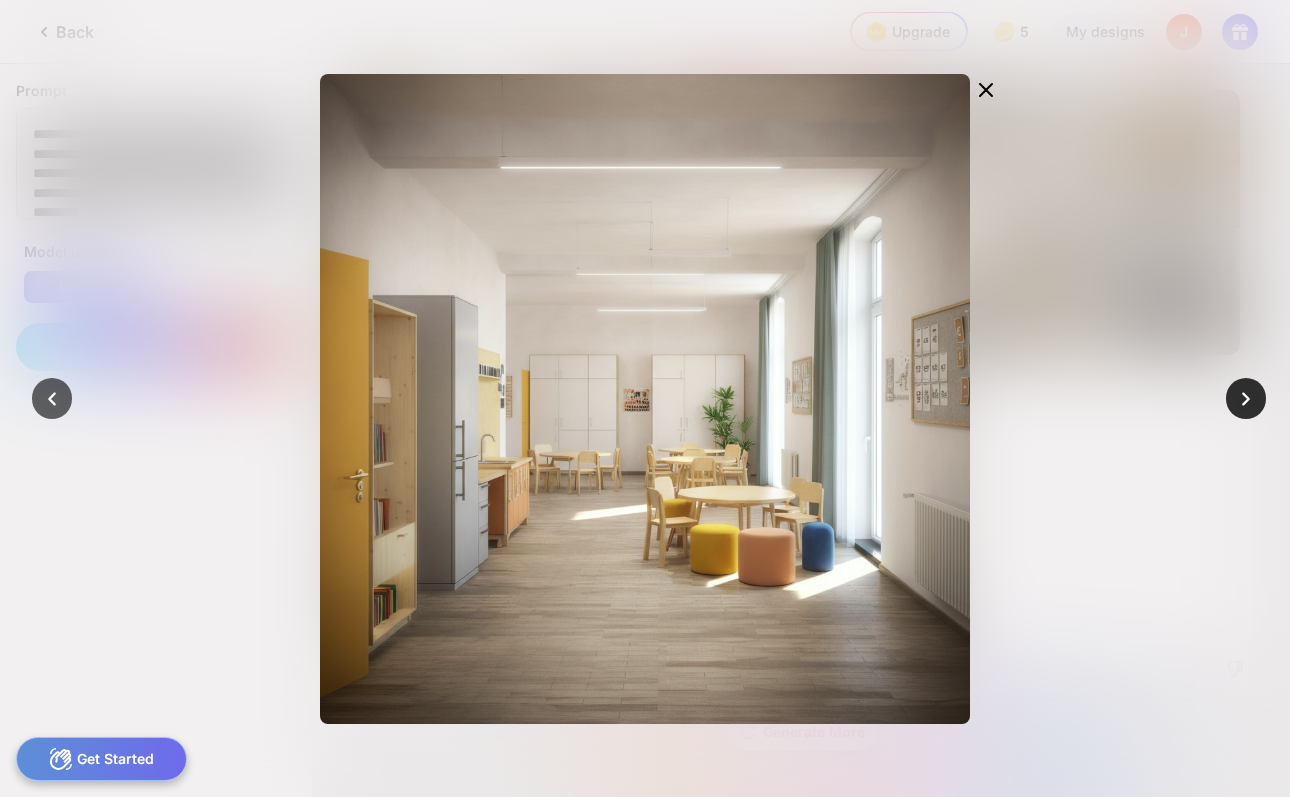 click at bounding box center [1246, 398] 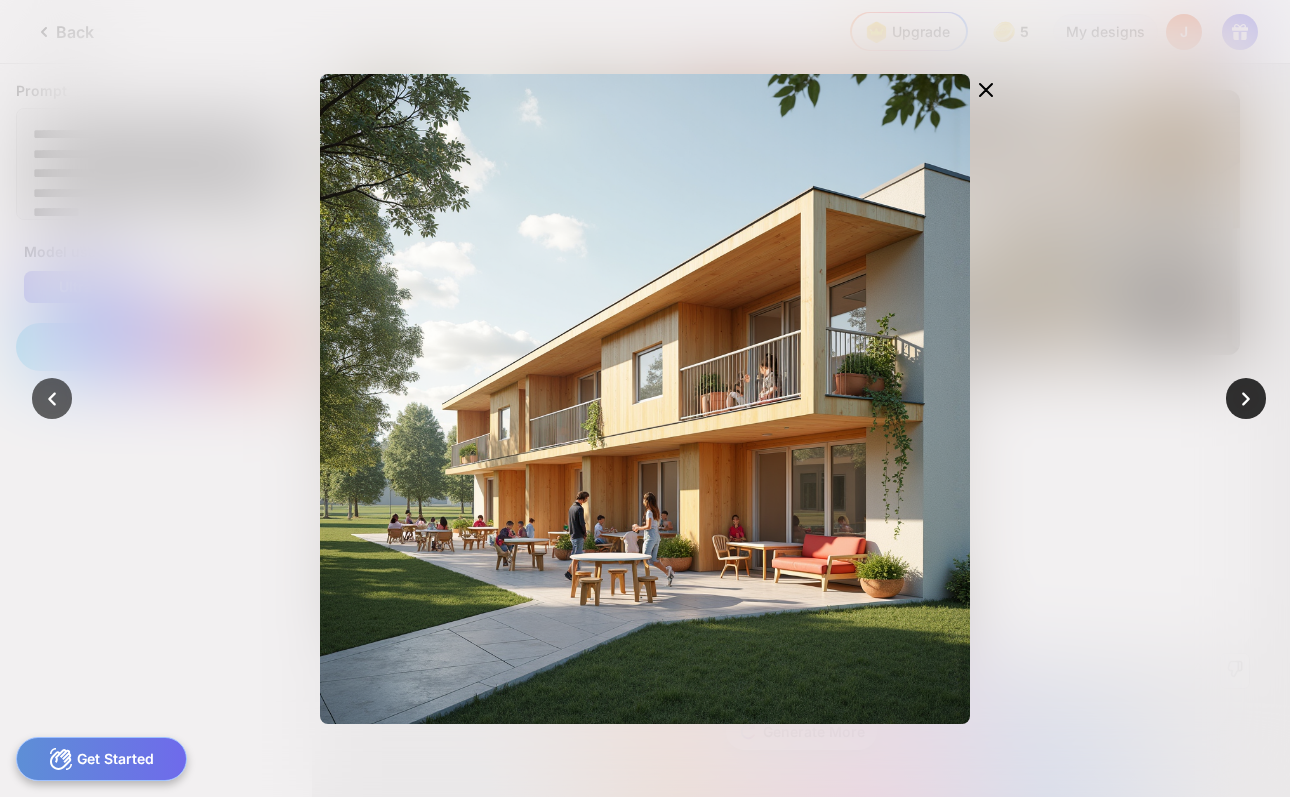 click at bounding box center [645, 398] 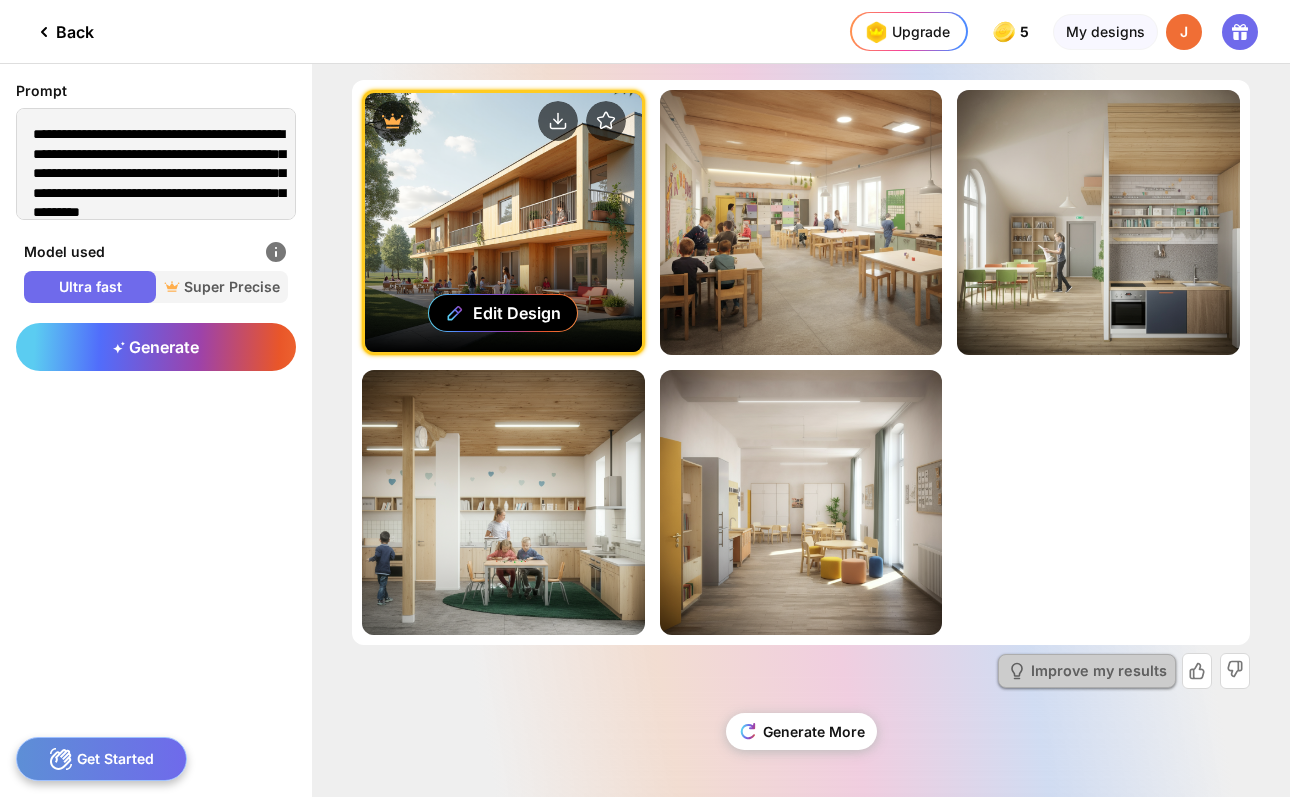 click on "Improve my results" at bounding box center [1099, 671] 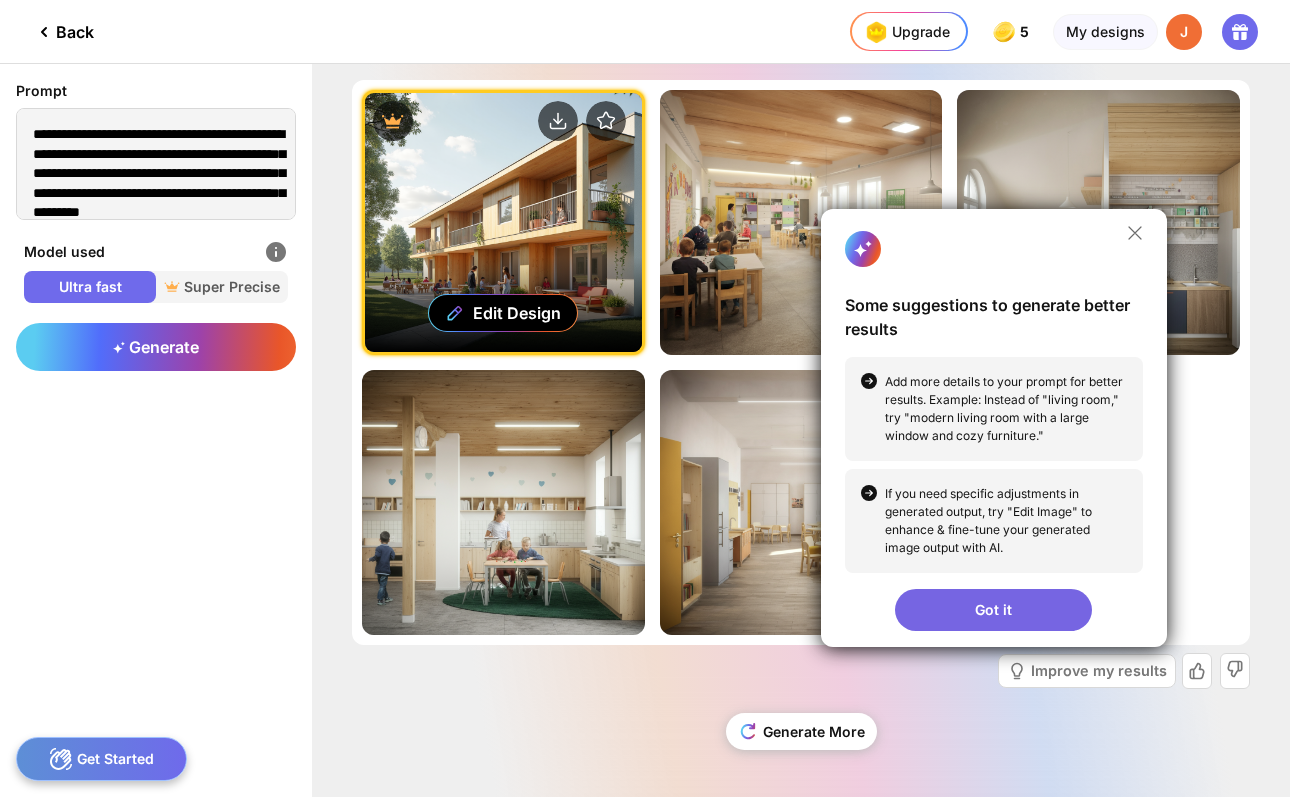click on "Got it" at bounding box center (993, 610) 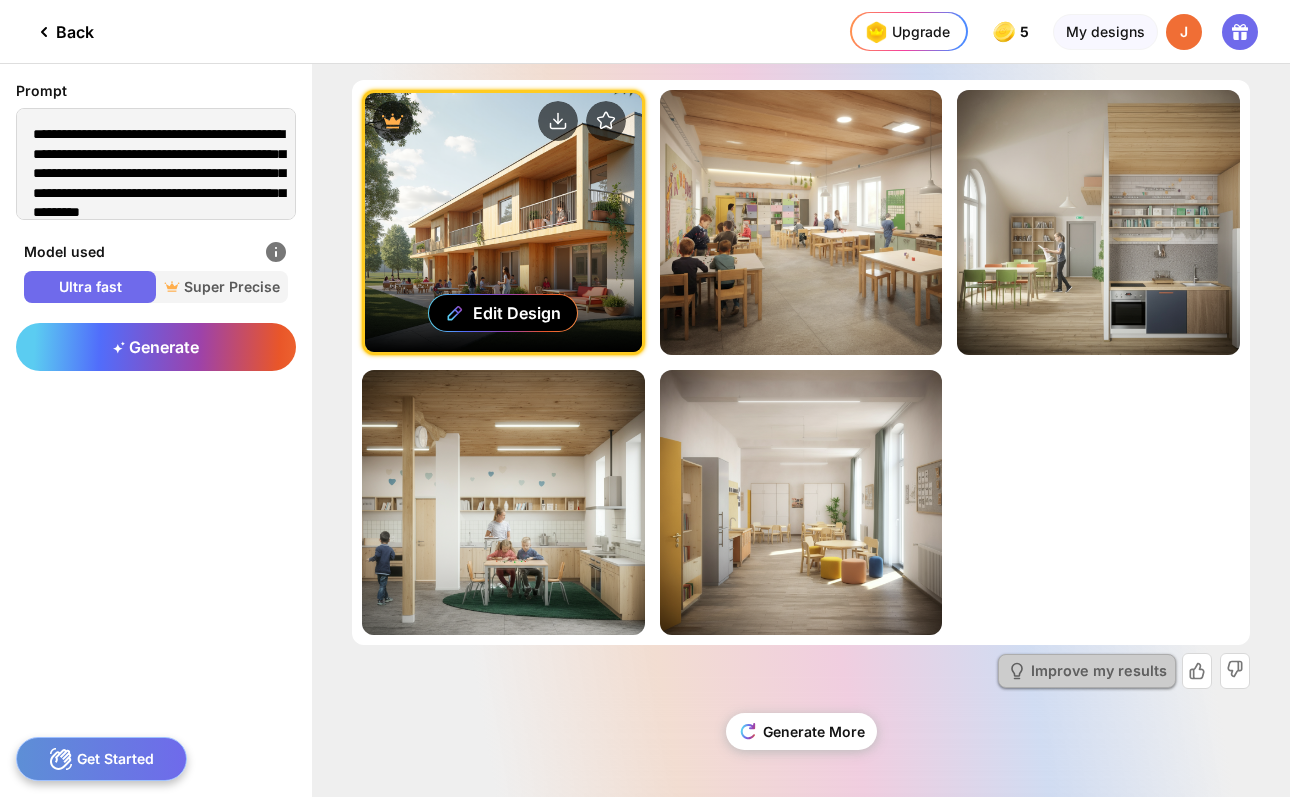 click on "Improve my results" at bounding box center [1099, 671] 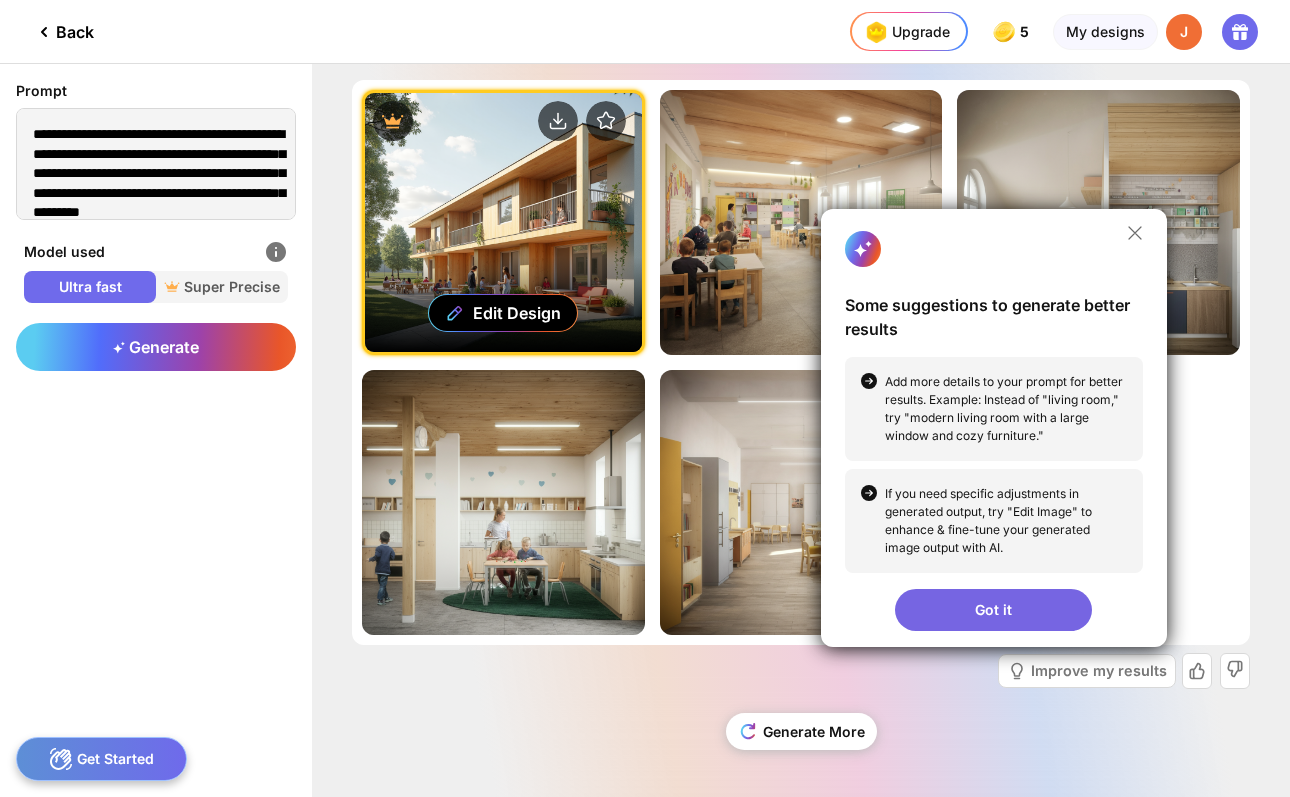 click on "Generating ultra realistic designs with our Super Precise Mode Almost there... Edit Design Almost there... Edit Design Almost there... Edit Design Almost there... Edit Design Almost there... Edit Design Some suggestions to generate better results Add more details to your prompt for better results. Example: Instead of "living room," try "modern living room with a large window and cozy furniture." If you need specific adjustments in generated output, try "Edit Image" to enhance & fine-tune your generated image output with AI. Got it Improve my results Generate More" 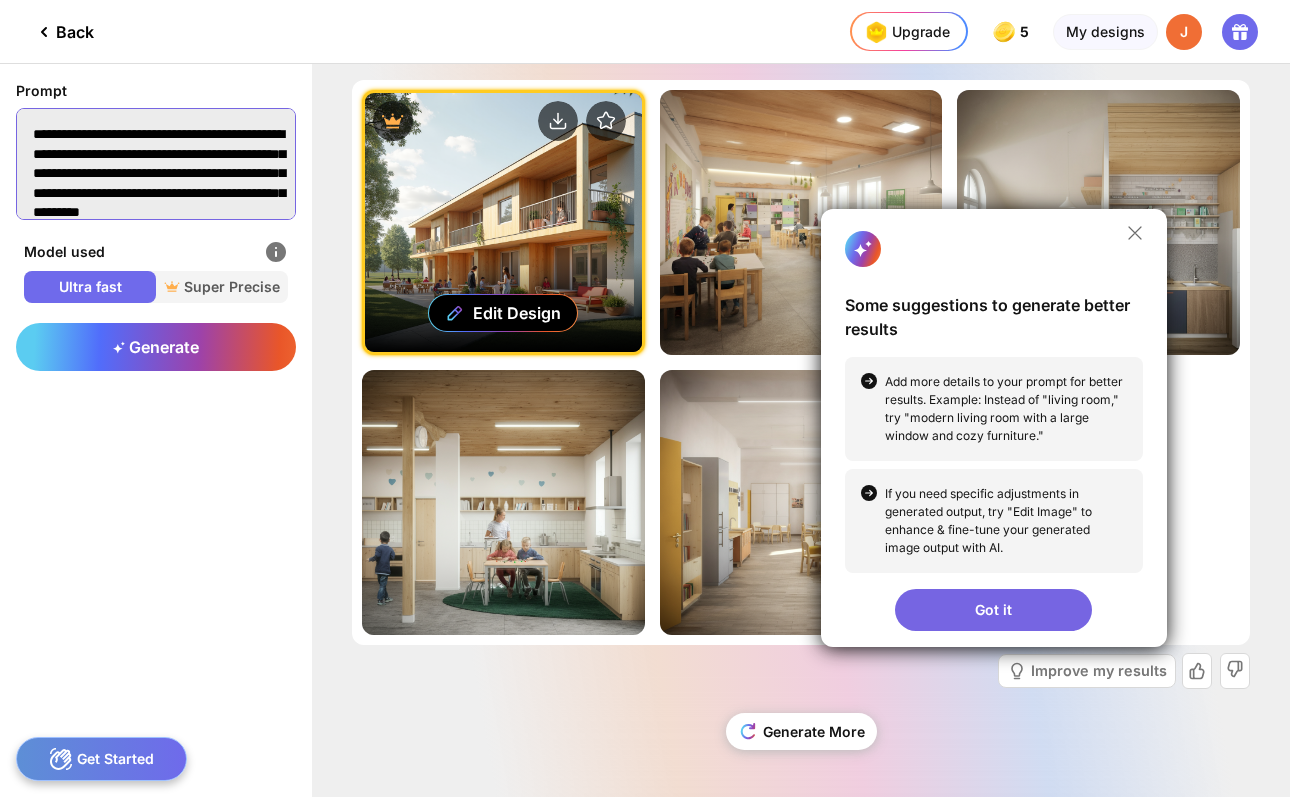 click at bounding box center (156, 164) 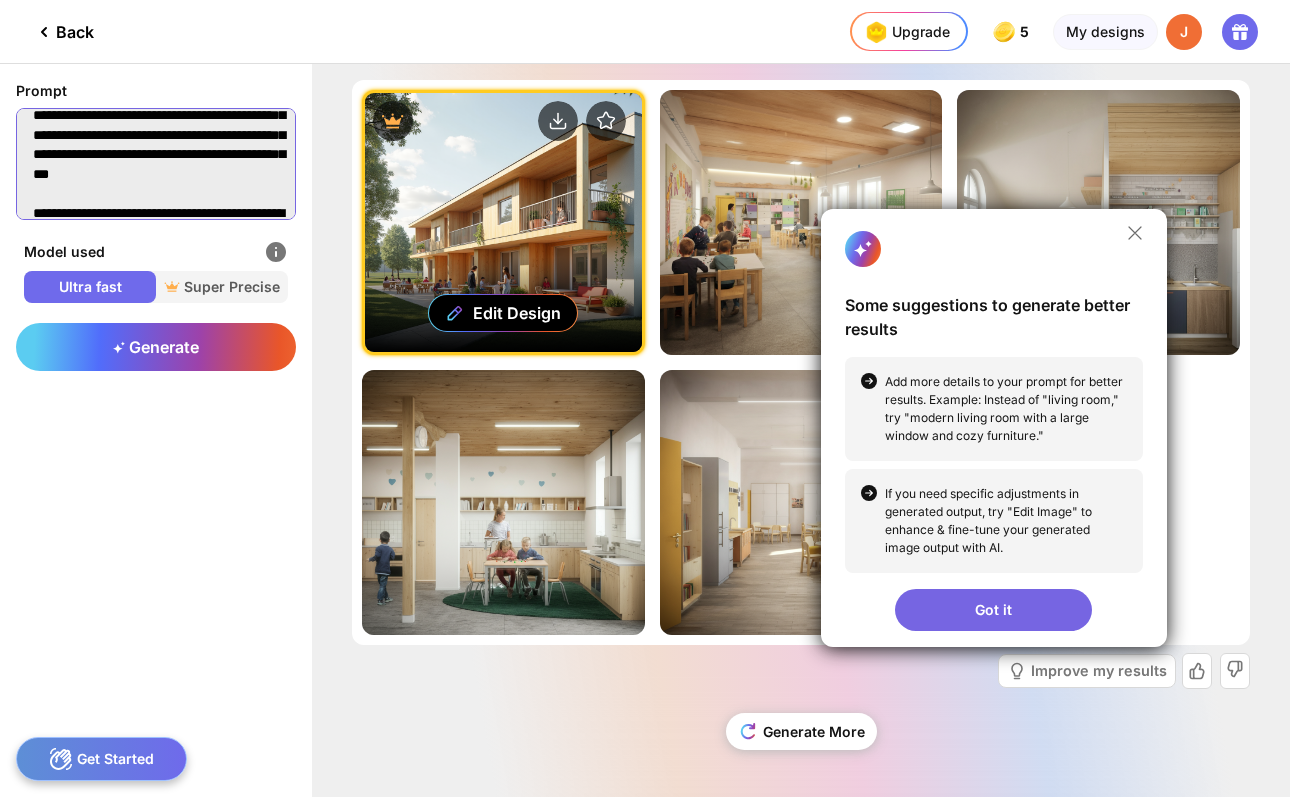 scroll, scrollTop: 462, scrollLeft: 0, axis: vertical 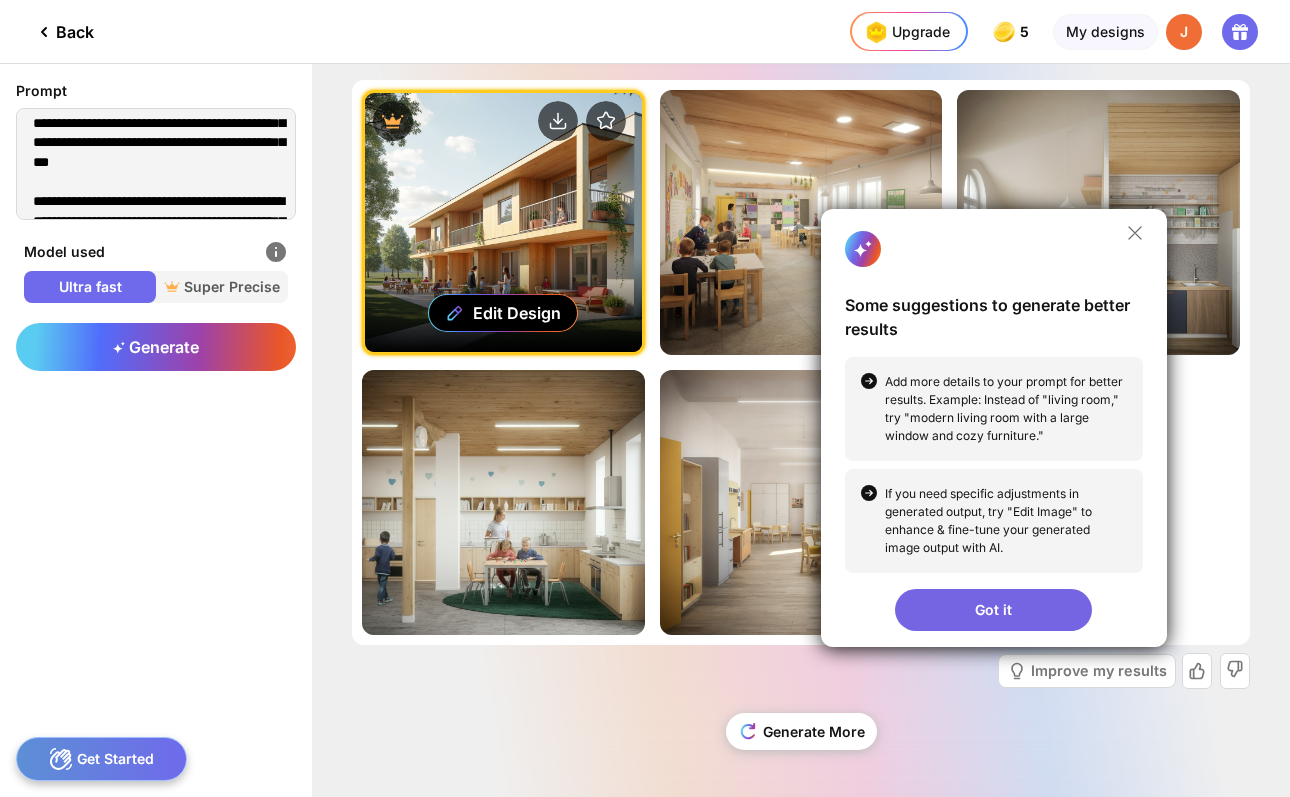 click on "Back" at bounding box center [47, 31] 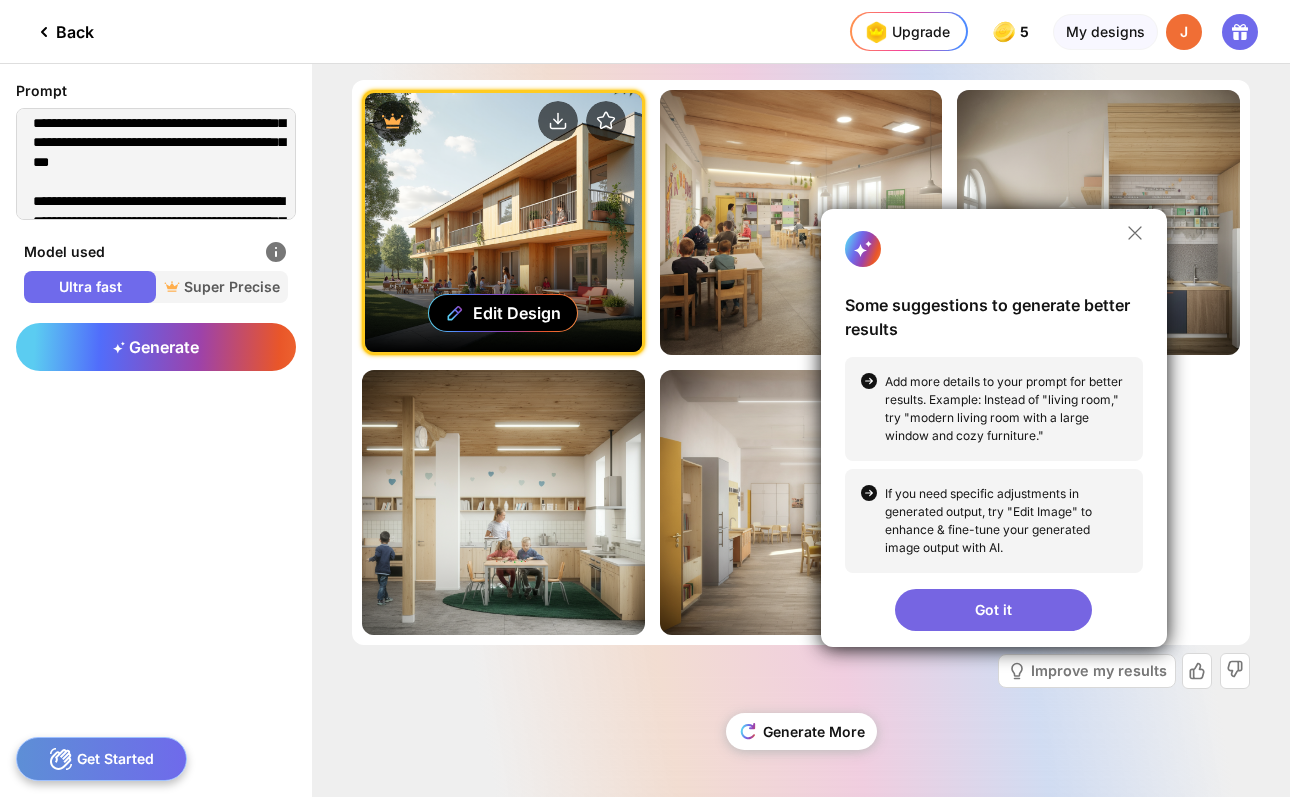 click on "Back" 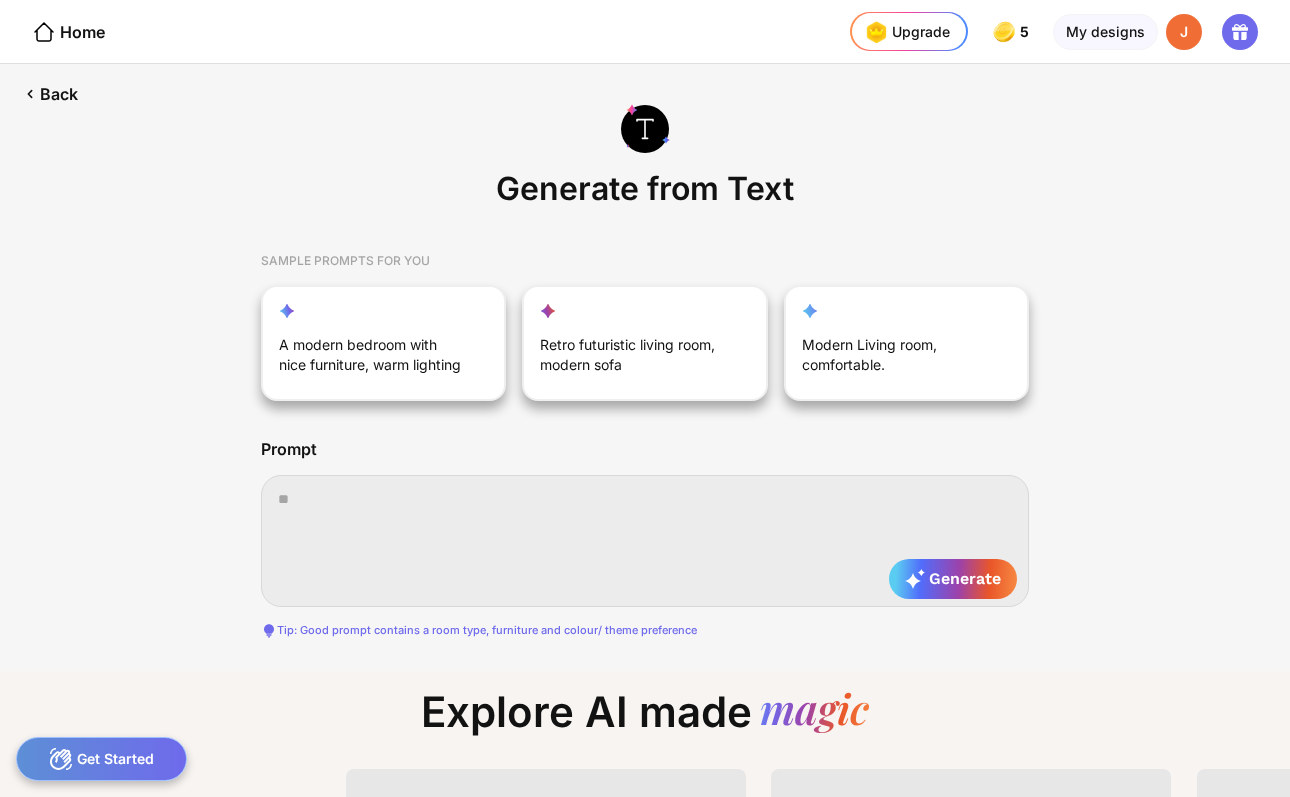 scroll, scrollTop: 0, scrollLeft: 54, axis: horizontal 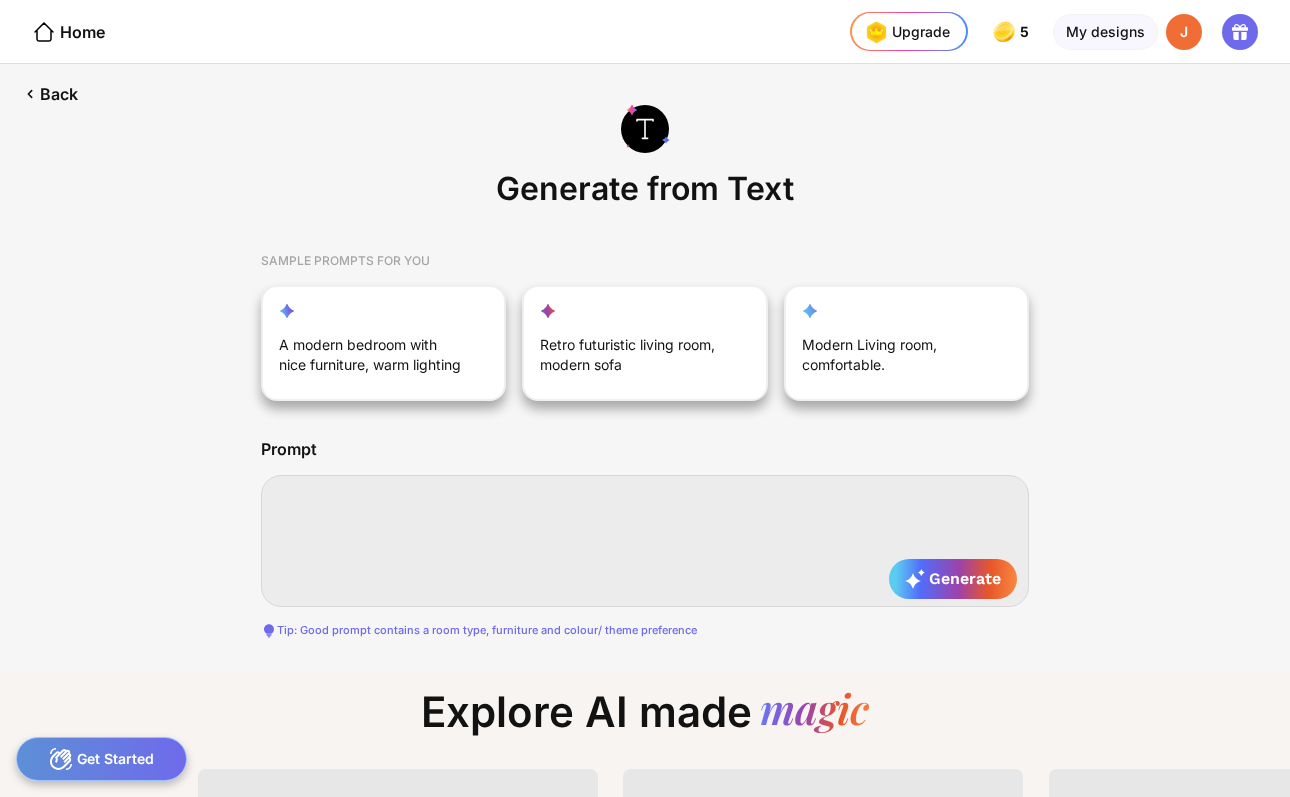 click at bounding box center (645, 541) 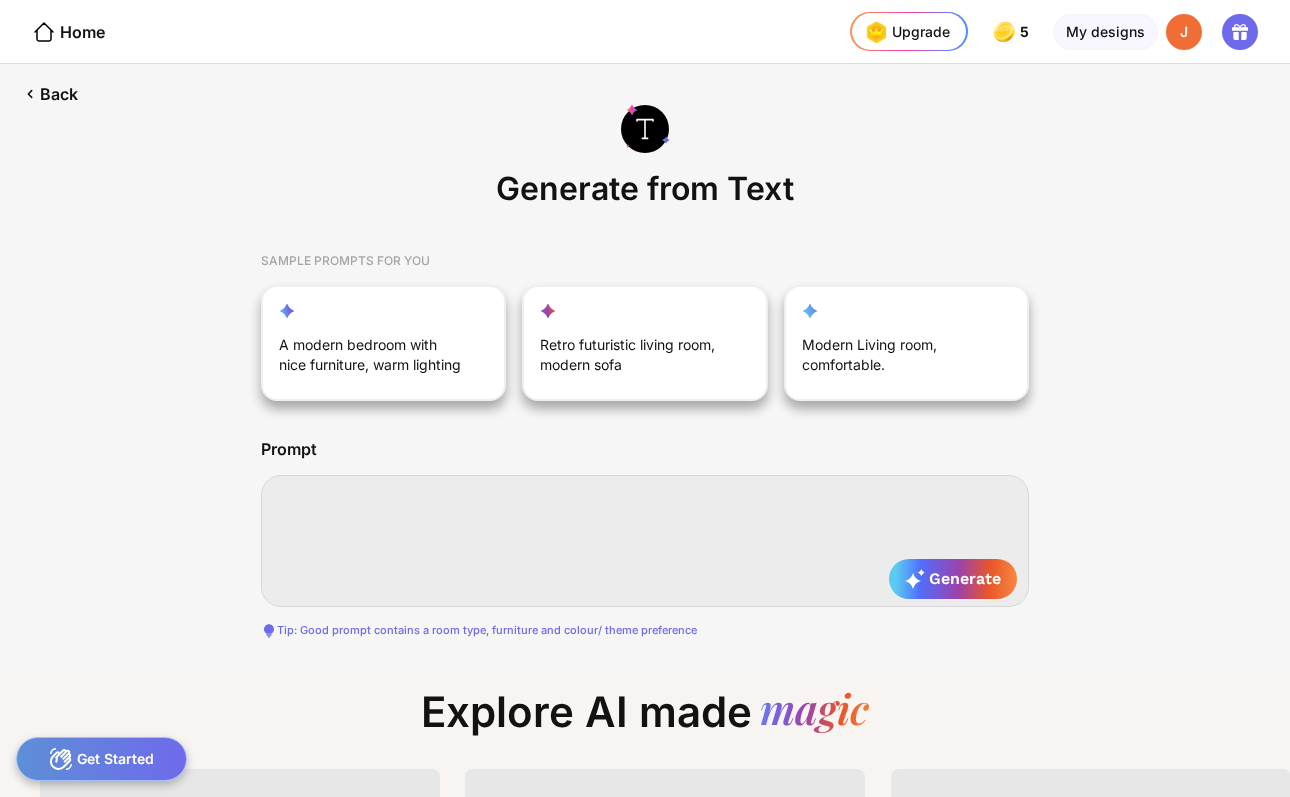 paste on "**********" 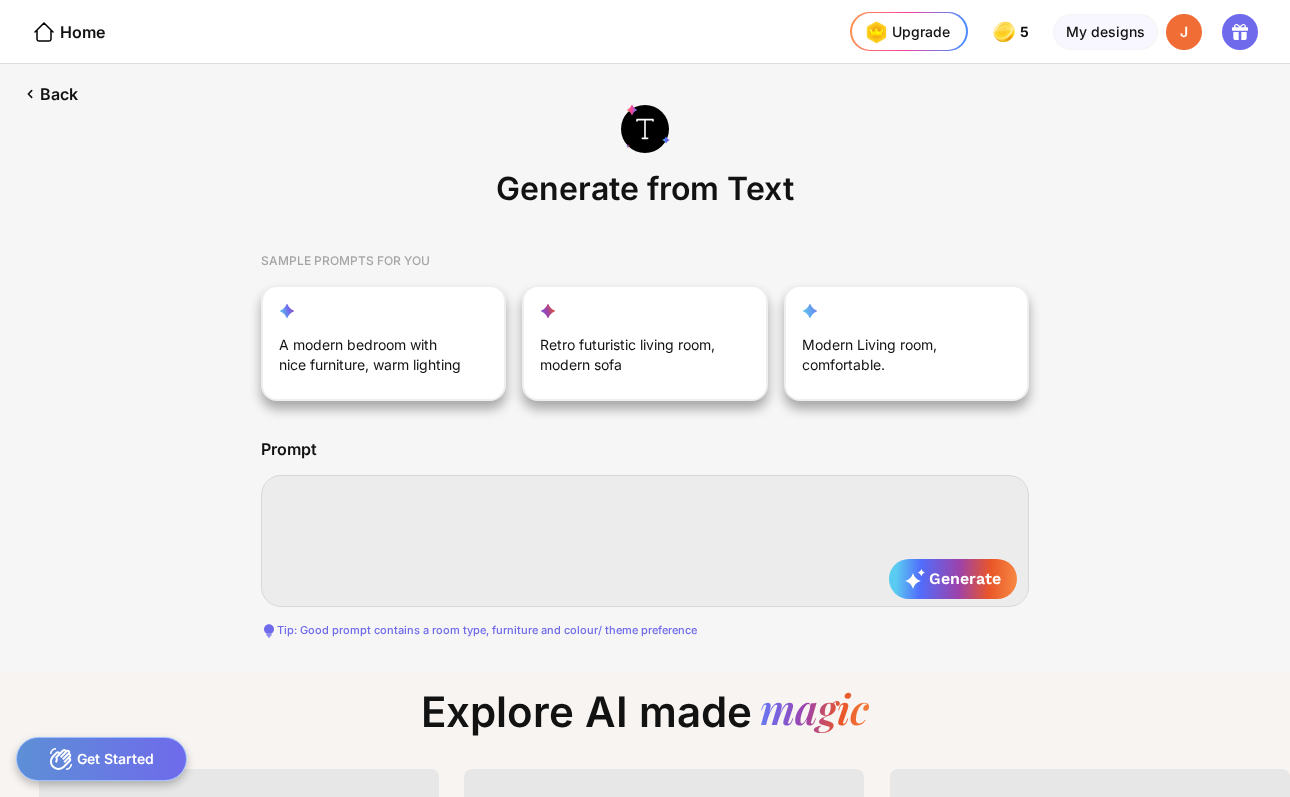 type on "**********" 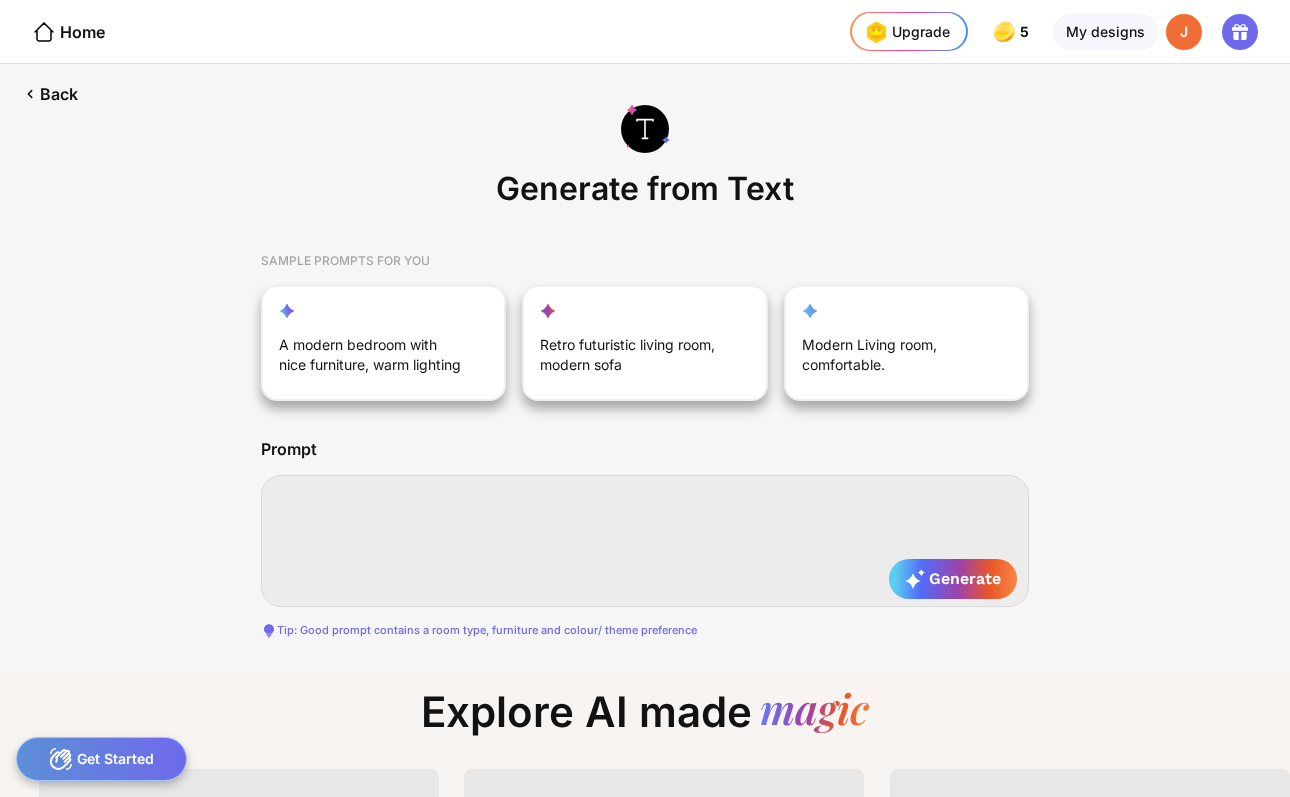 type on "**********" 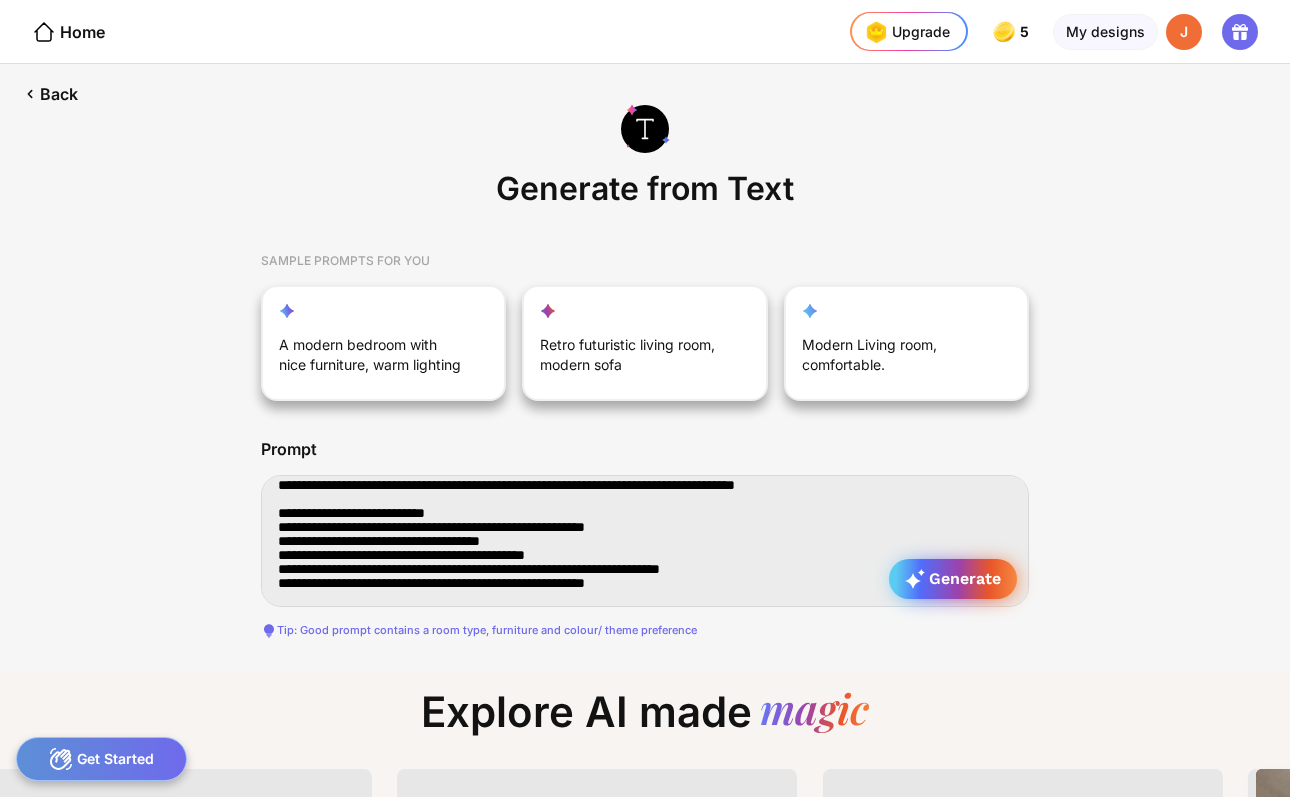 type on "**********" 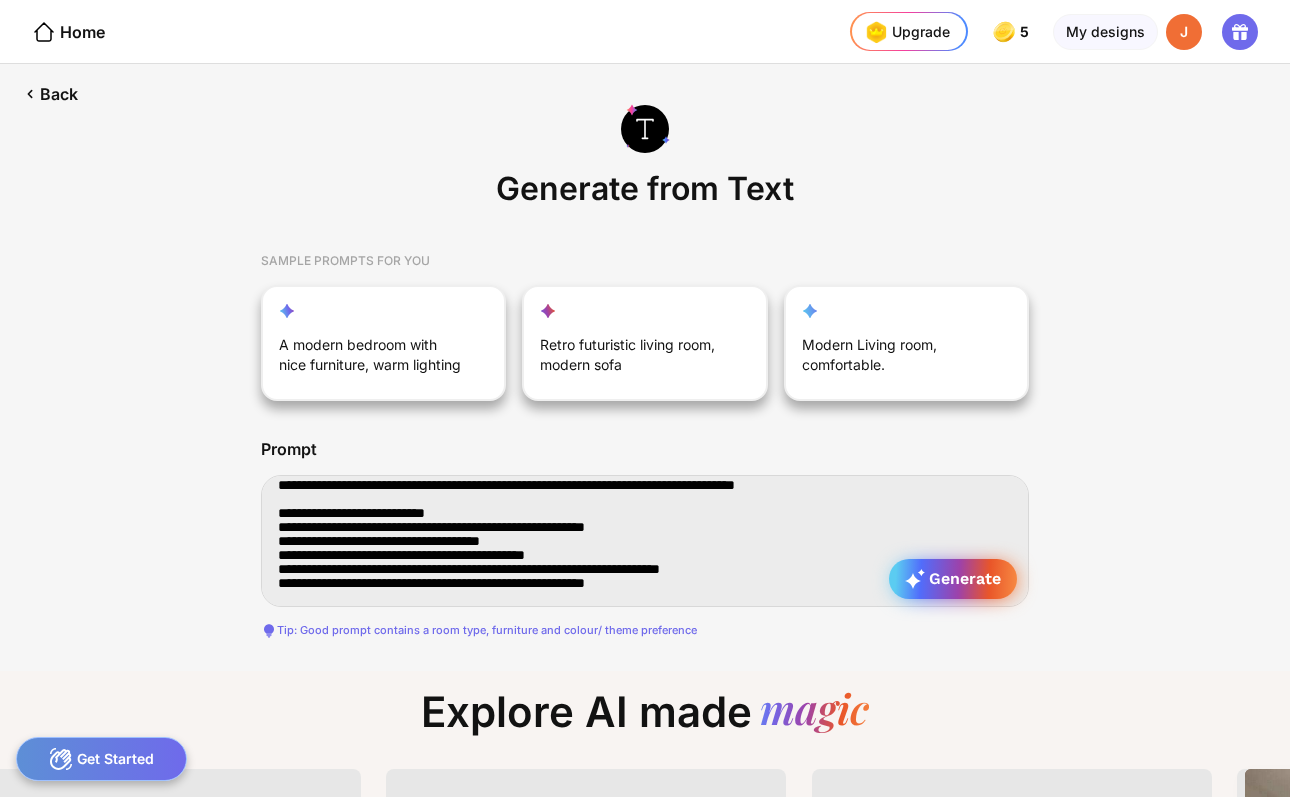 click on "Generate" at bounding box center (953, 579) 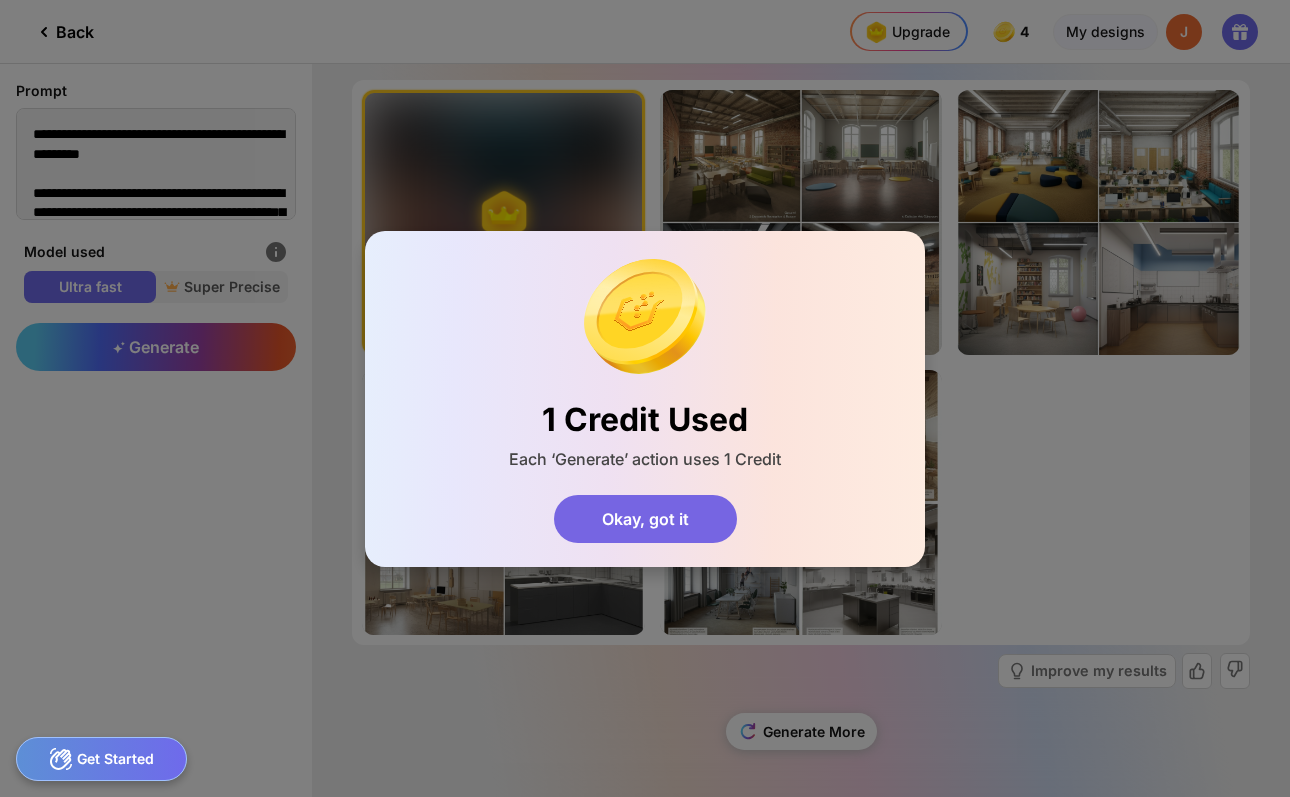 click on "Okay, got it" at bounding box center (645, 519) 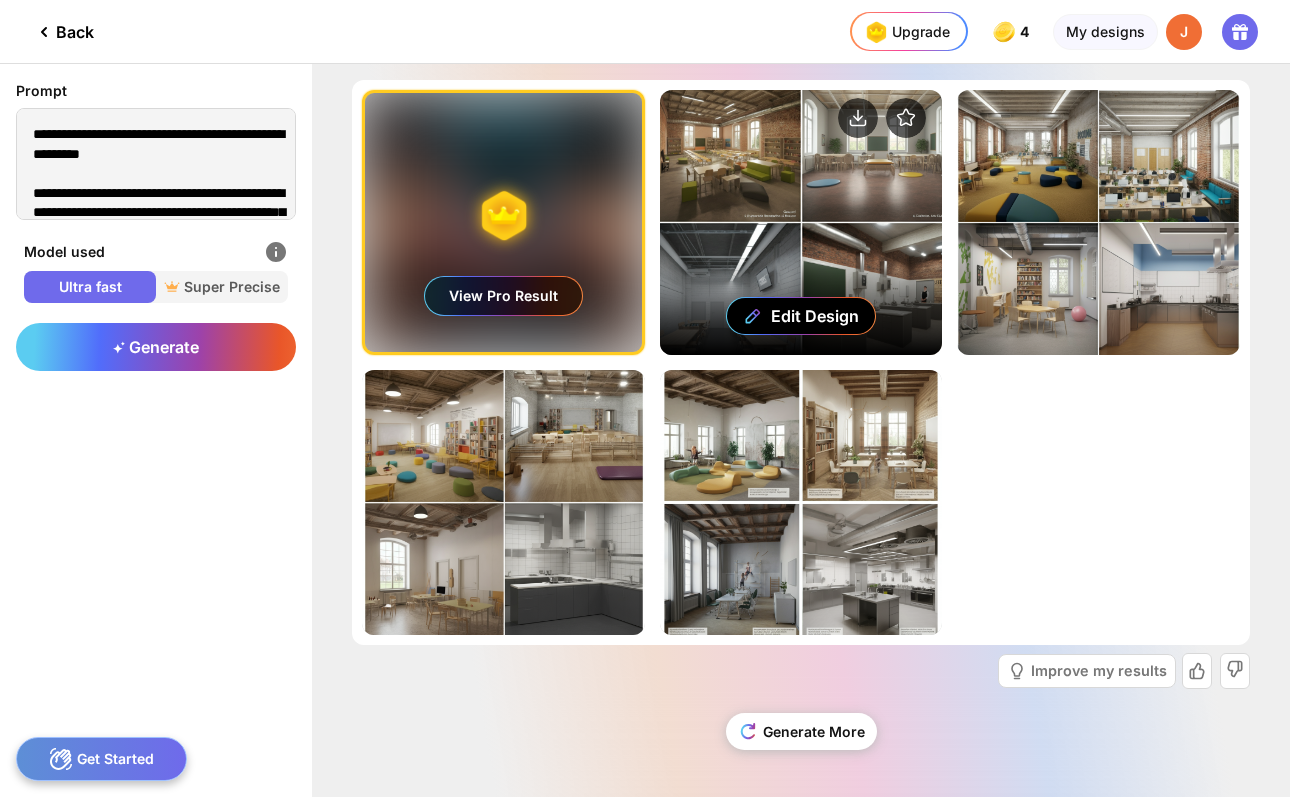 click on "Edit Design" at bounding box center (801, 222) 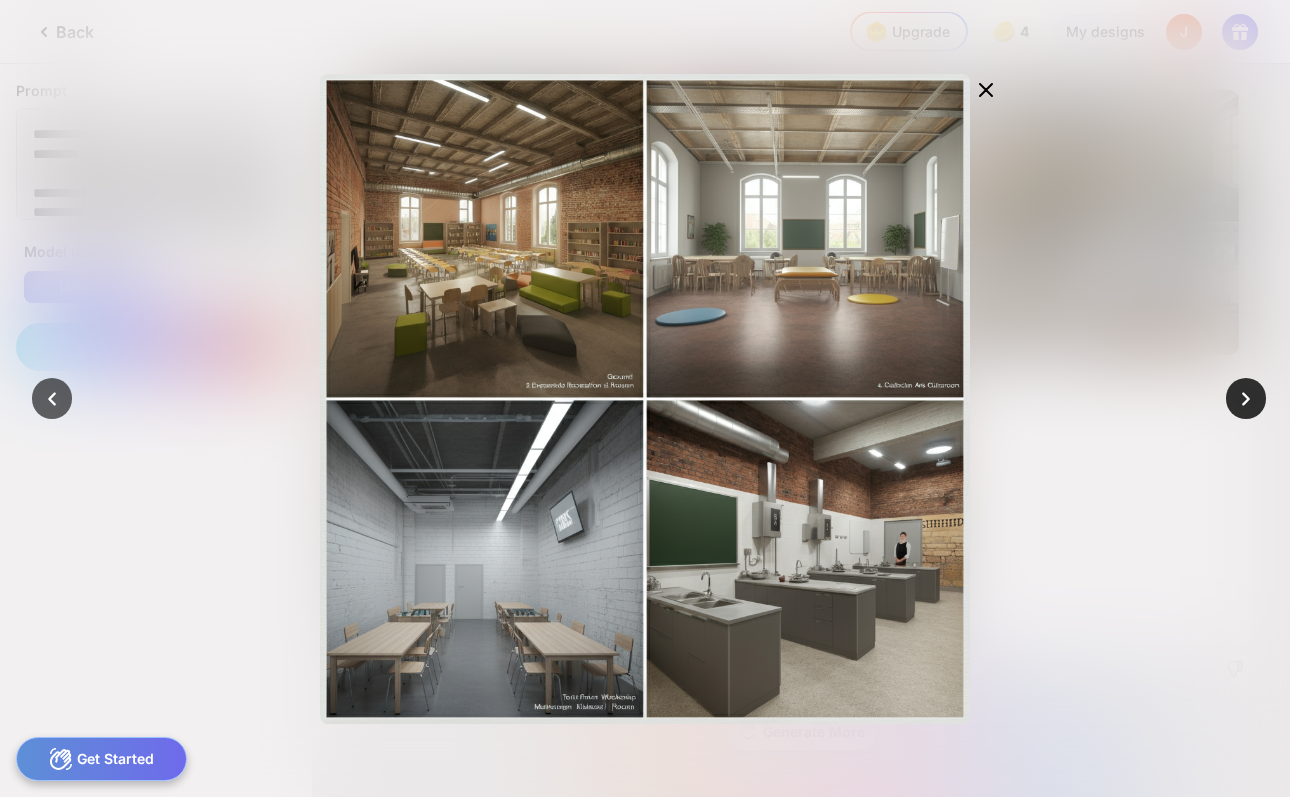 click 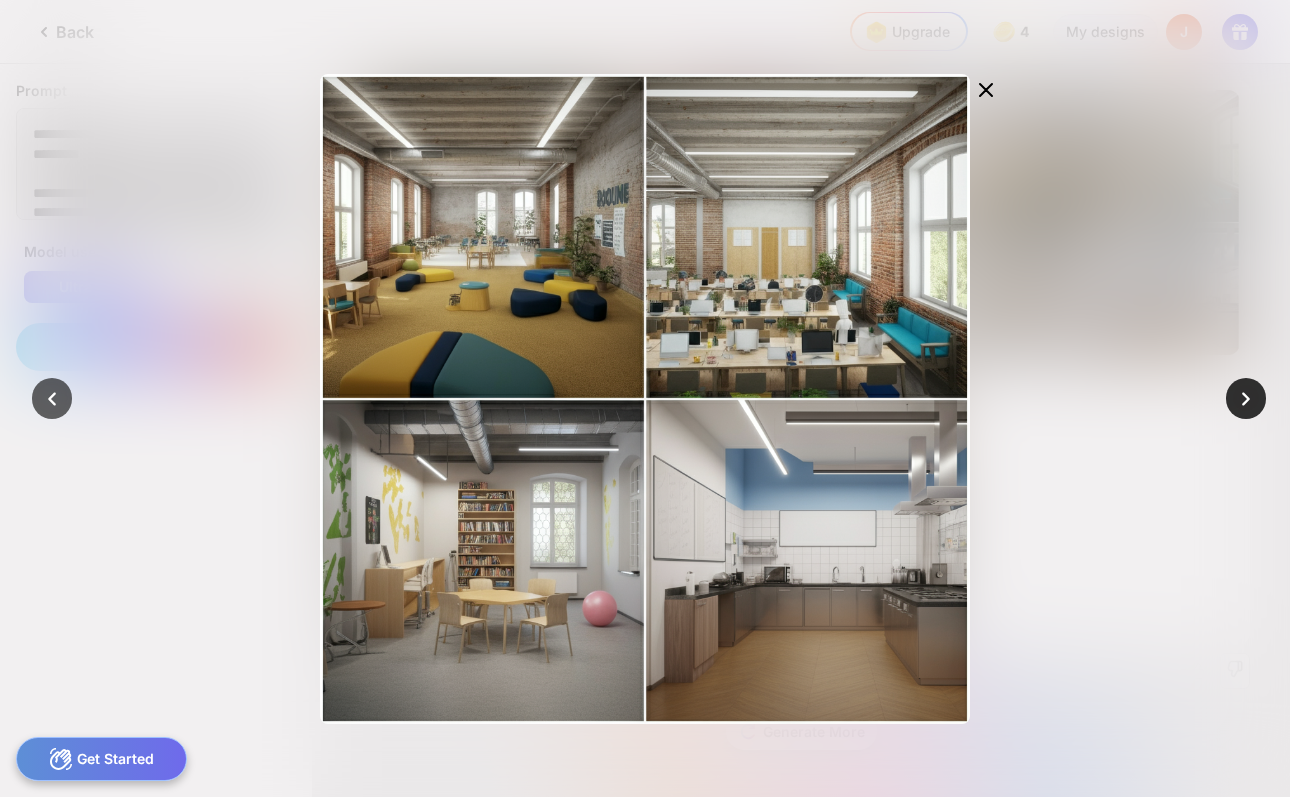 click 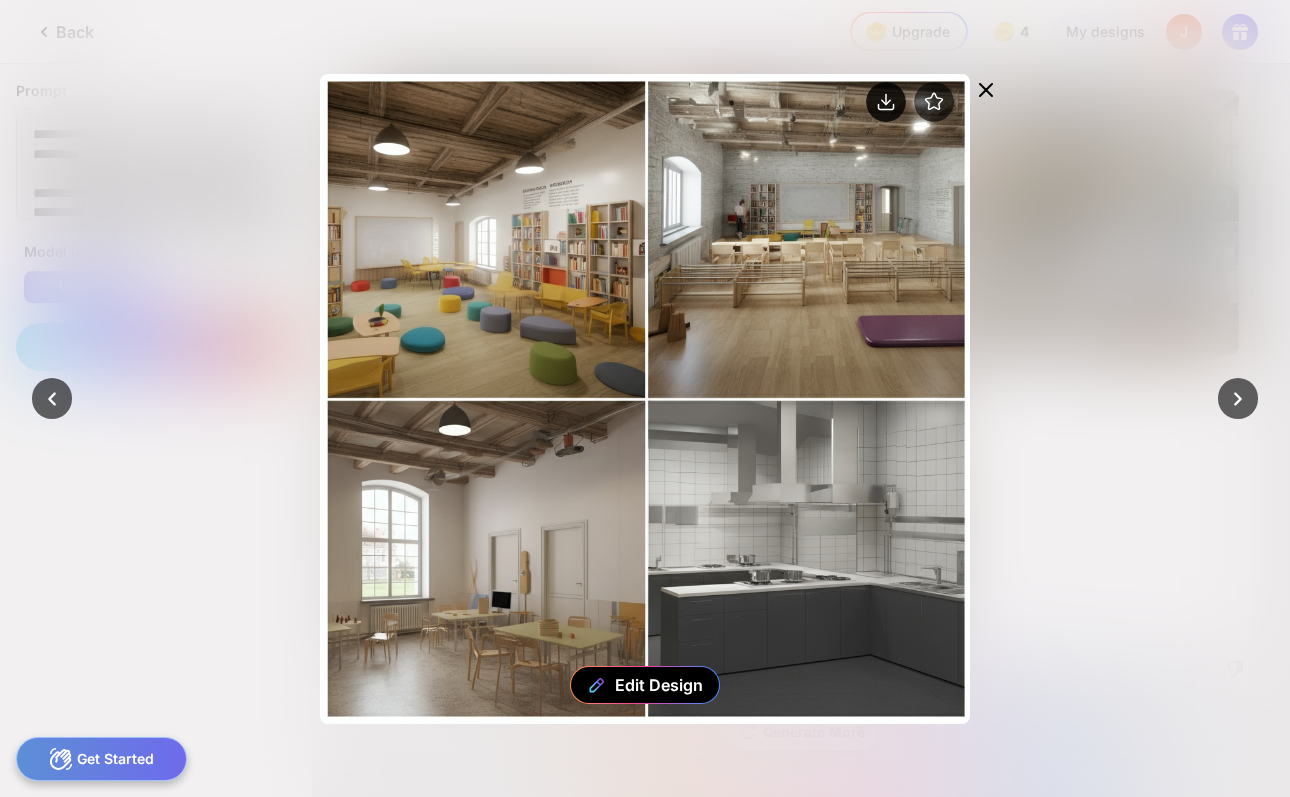 click 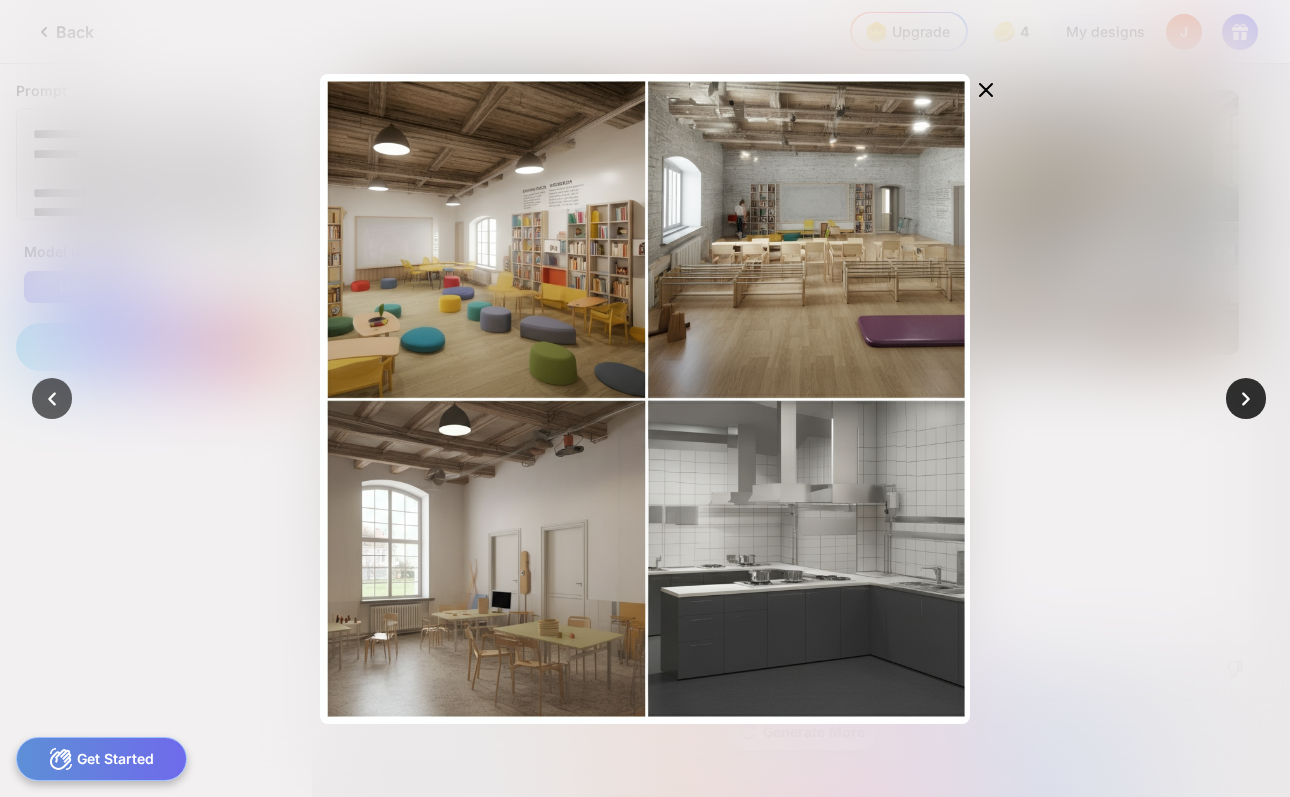 click 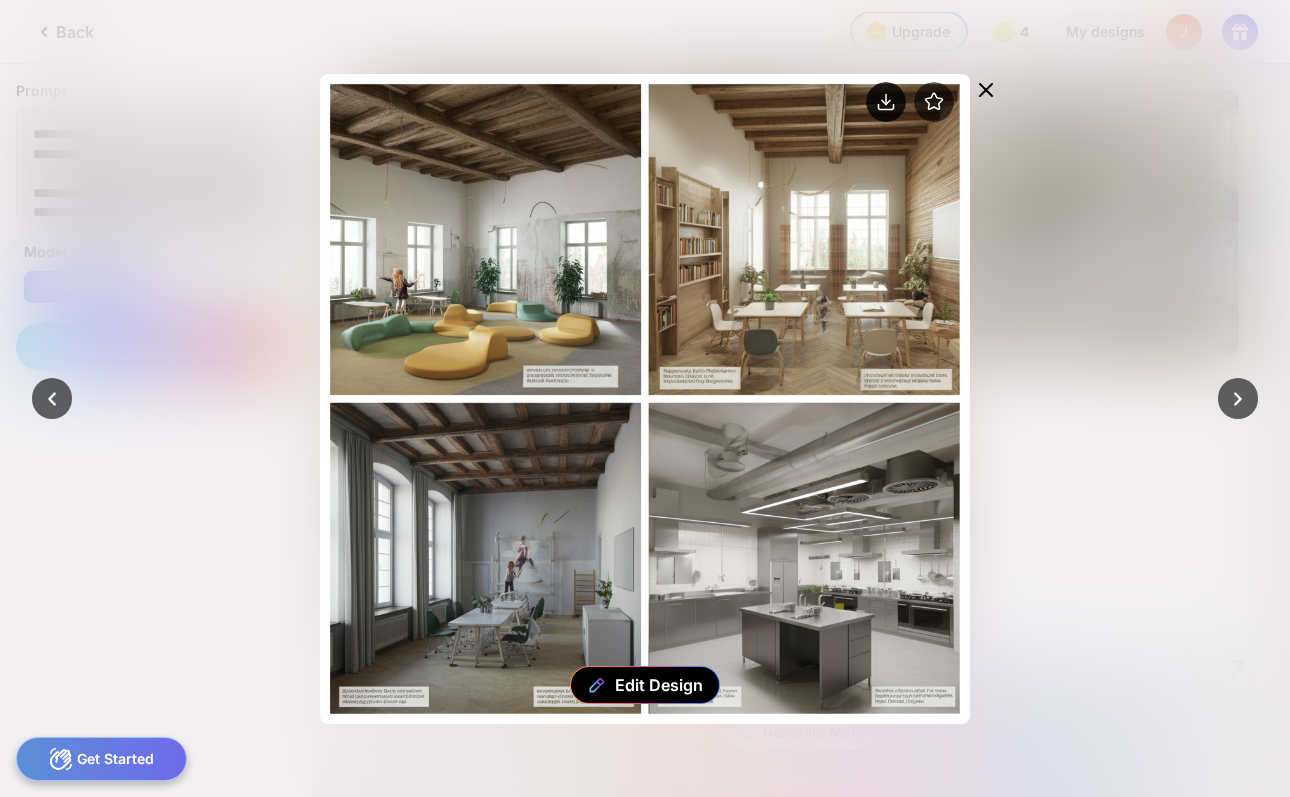 click 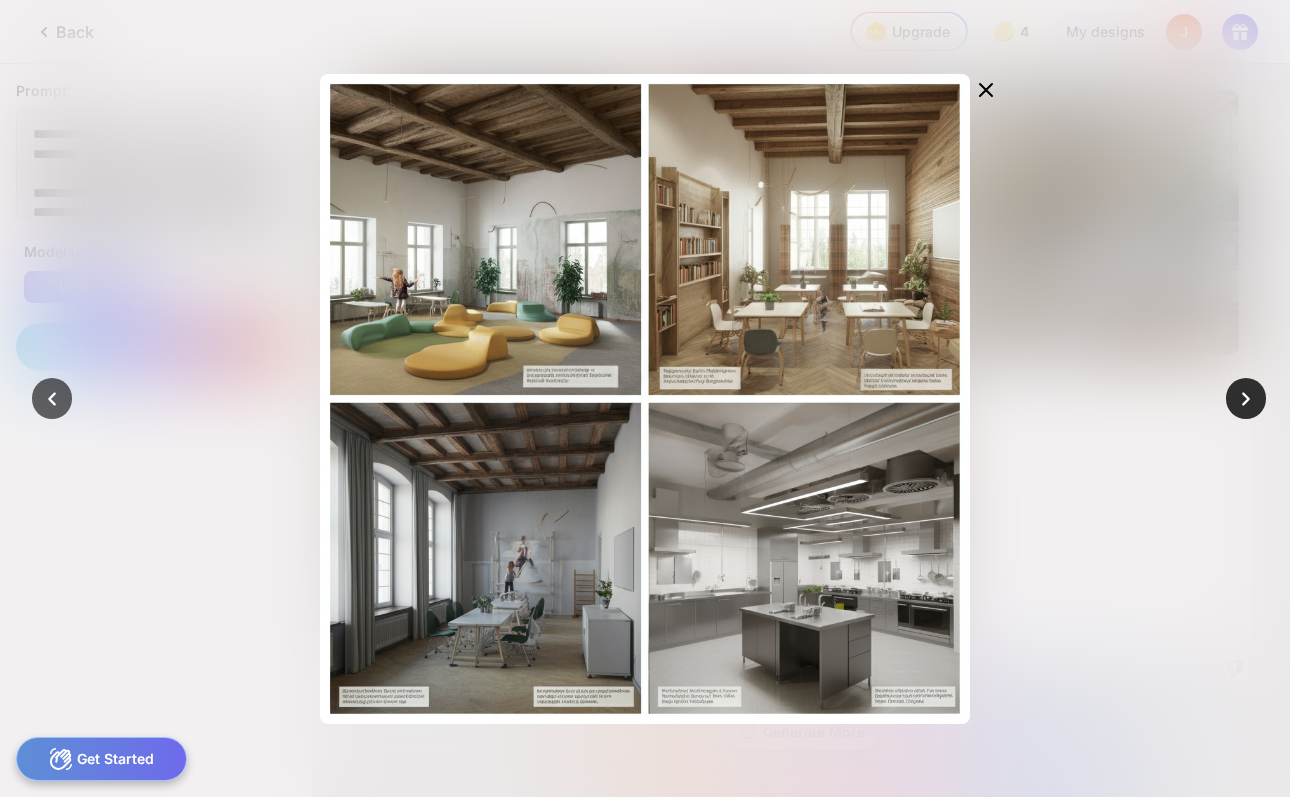 click 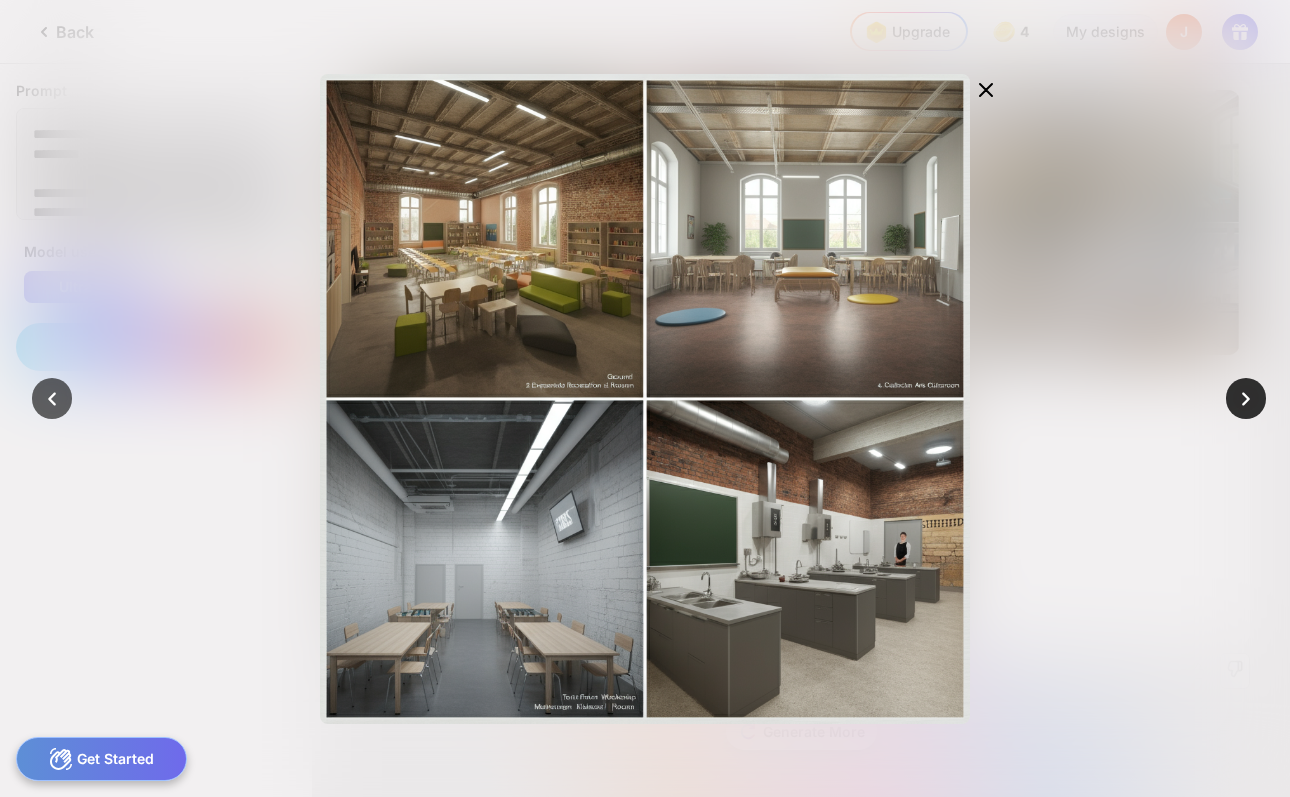 click 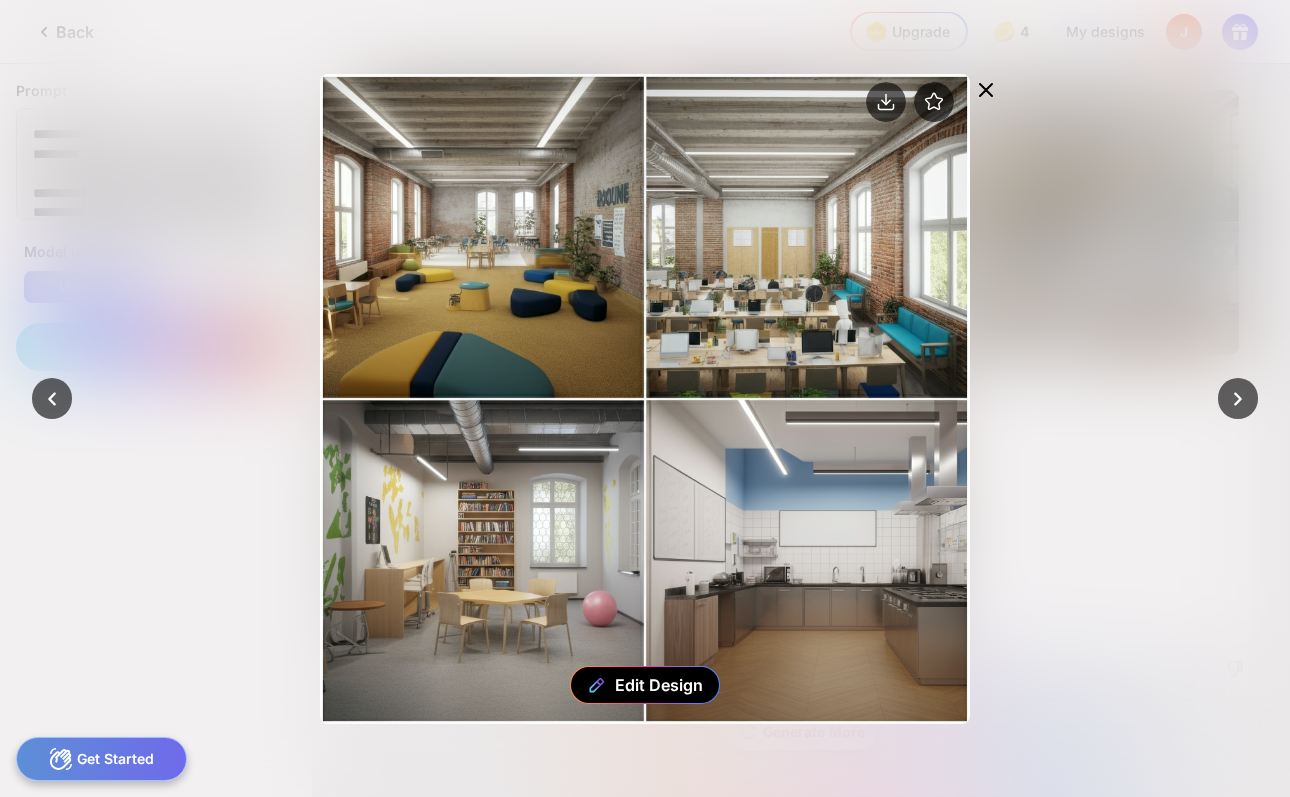 click 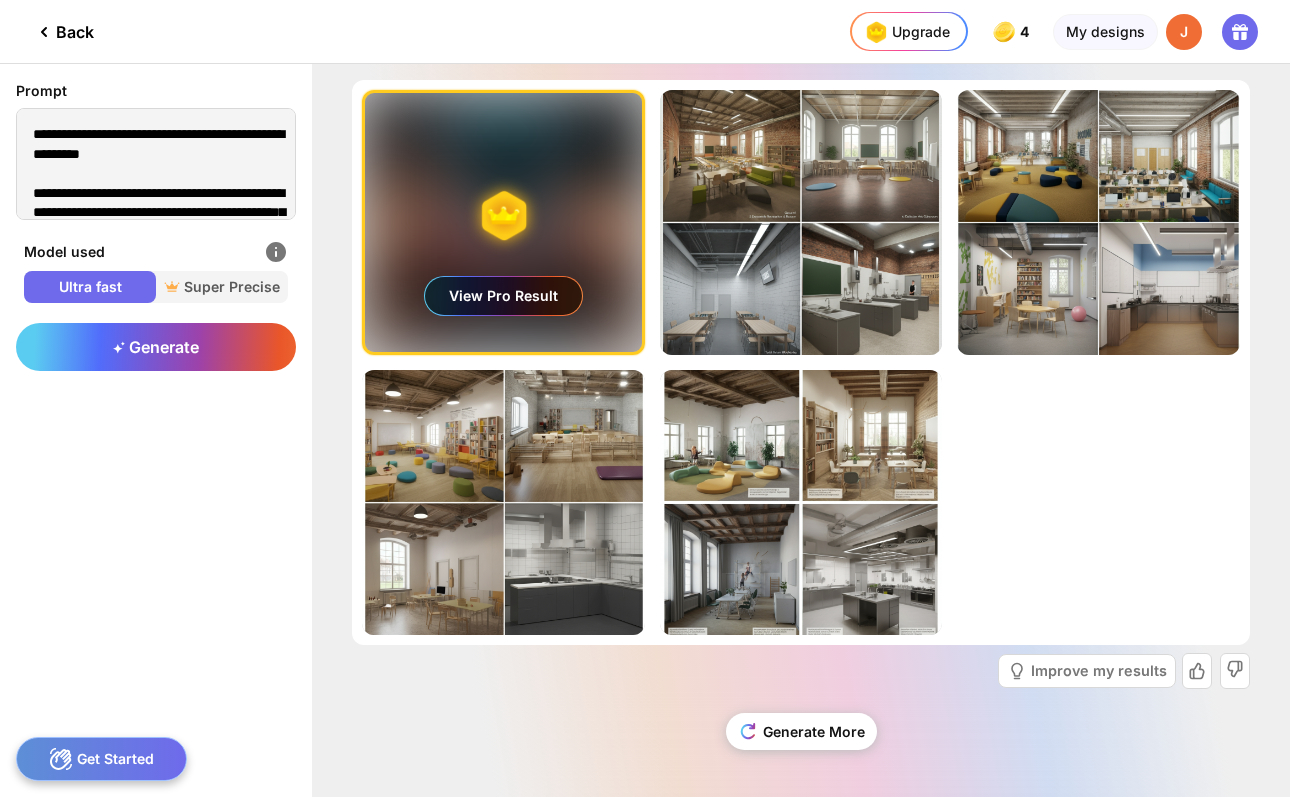 click on "Generating ultra realistic designs with our Super Precise Mode View Pro Result Edit Design Almost there... Edit Design Almost there... Edit Design Almost there... Edit Design Almost there... Edit Design" at bounding box center (801, 362) 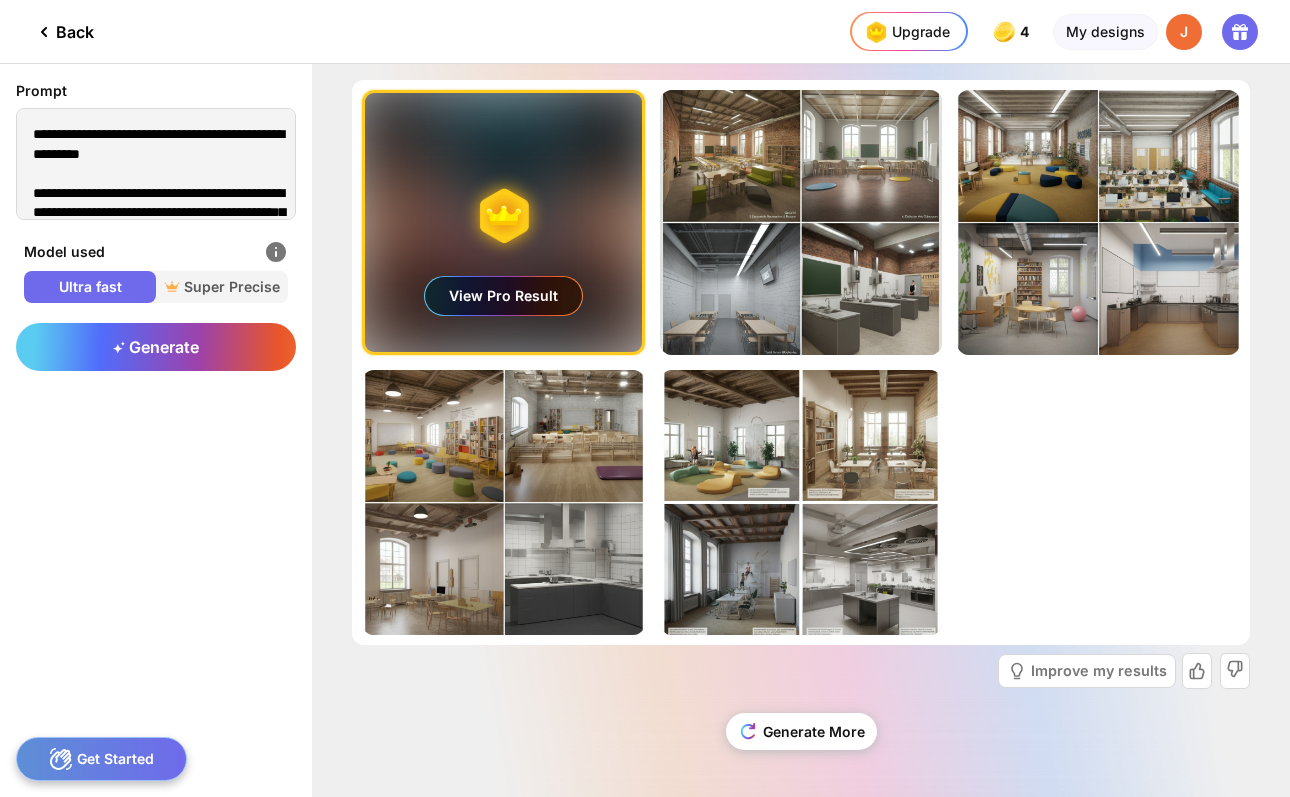 click on "View Pro Result" at bounding box center (503, 222) 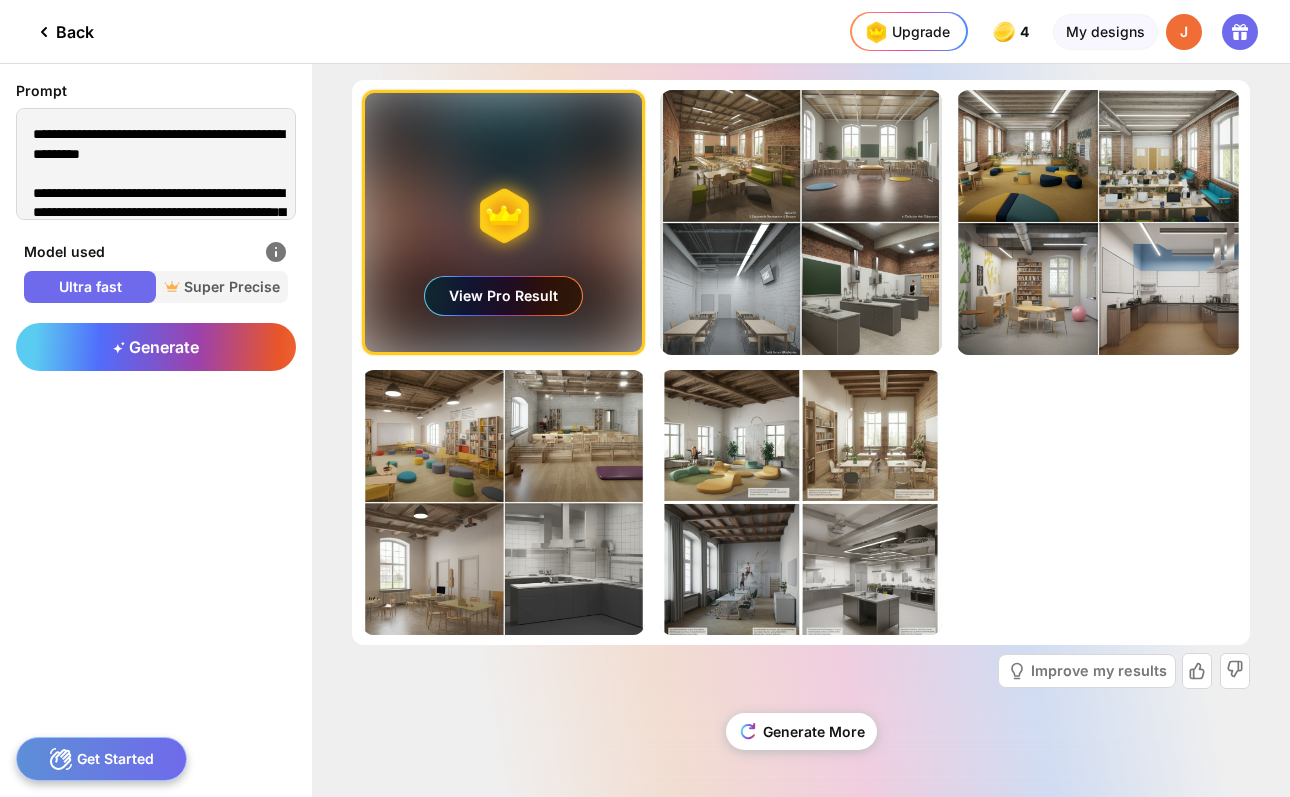 click on "View Pro Result" at bounding box center (503, 296) 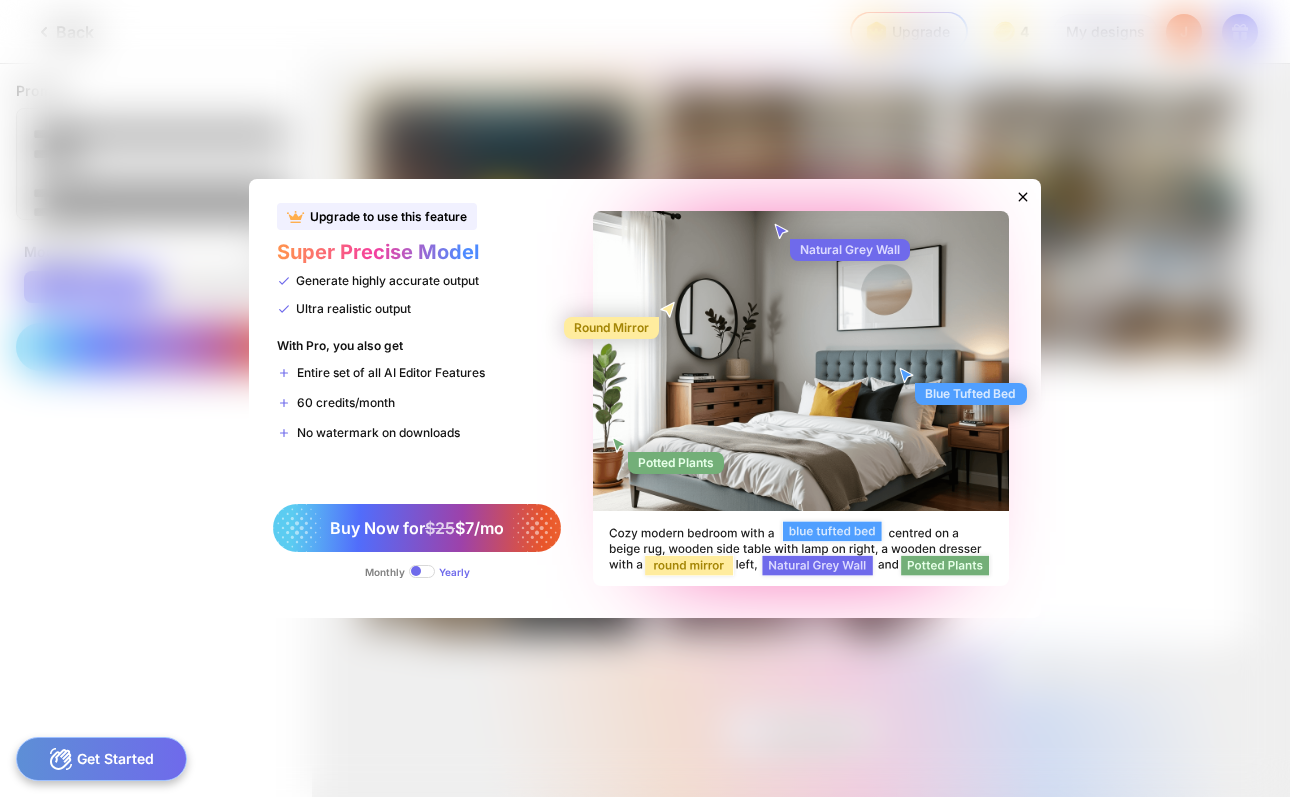 click 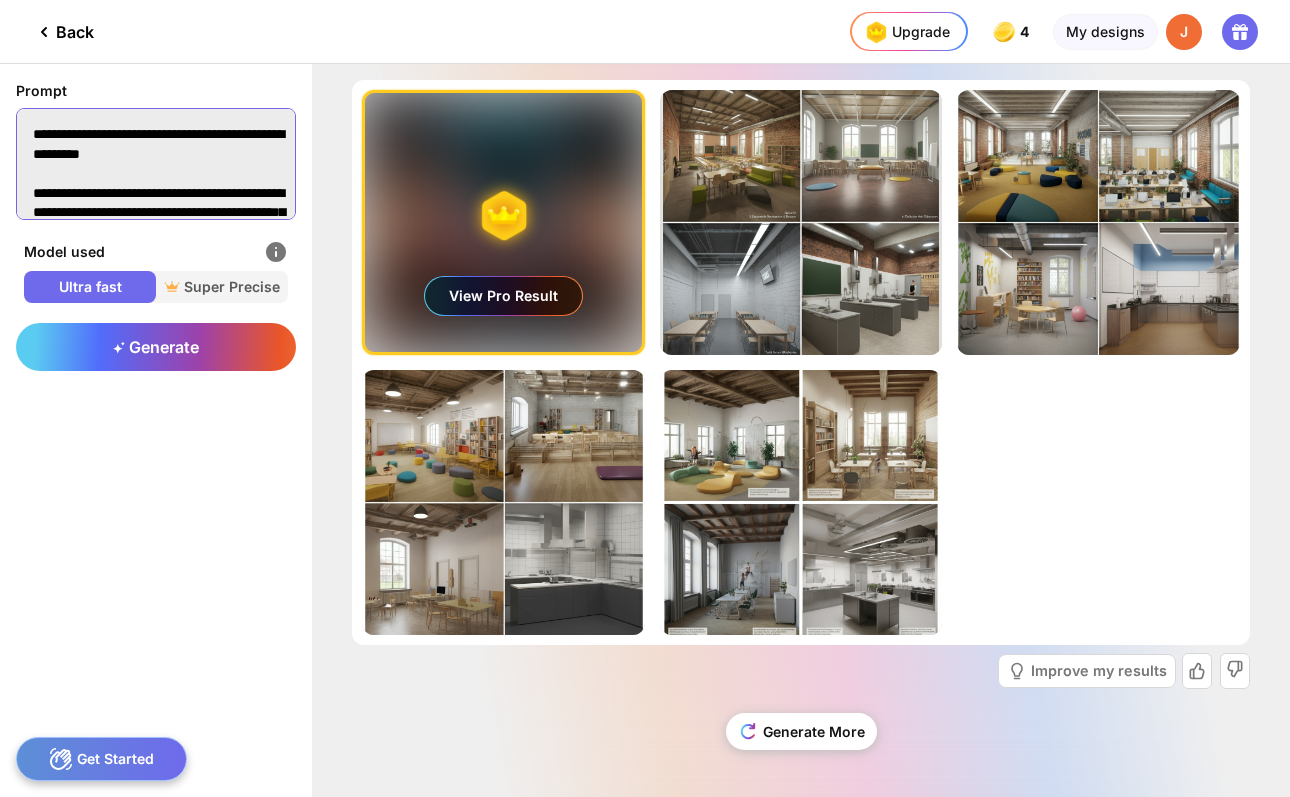 click at bounding box center [156, 164] 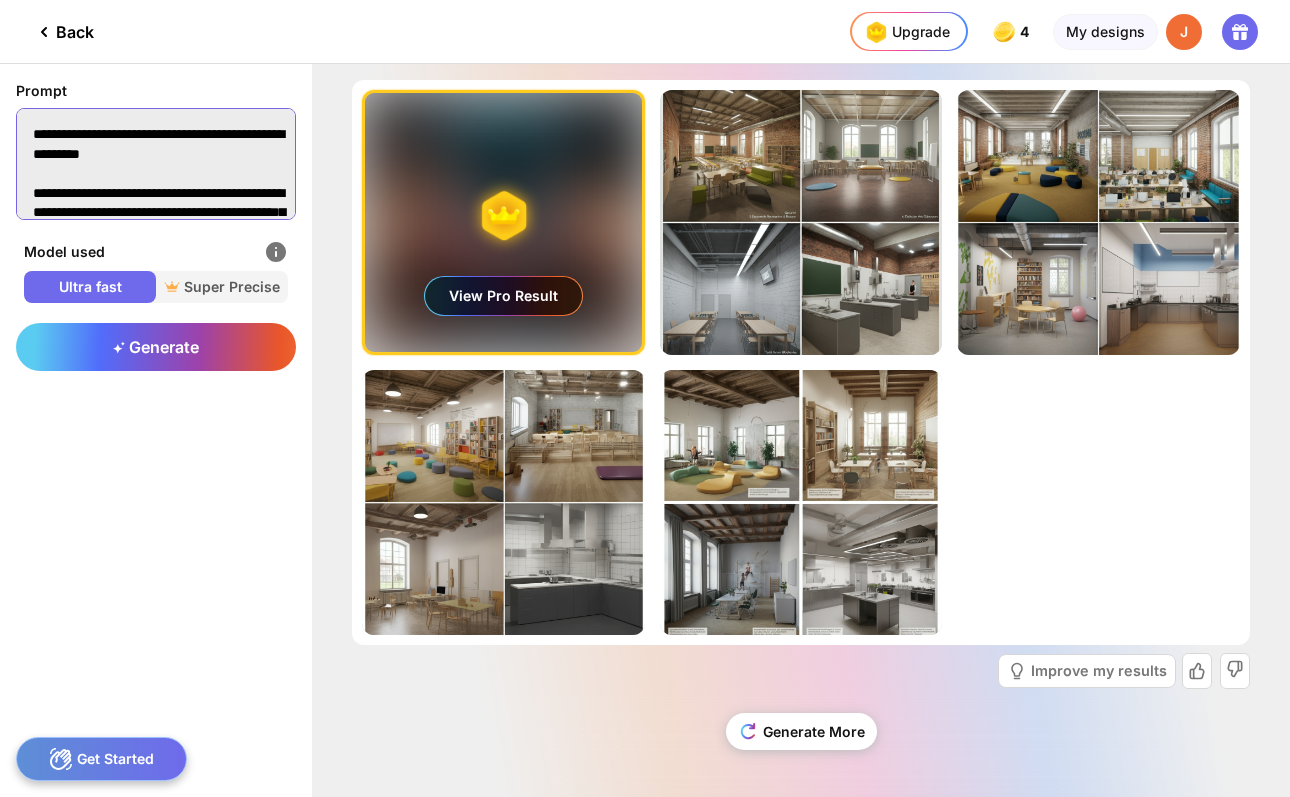 paste on "**********" 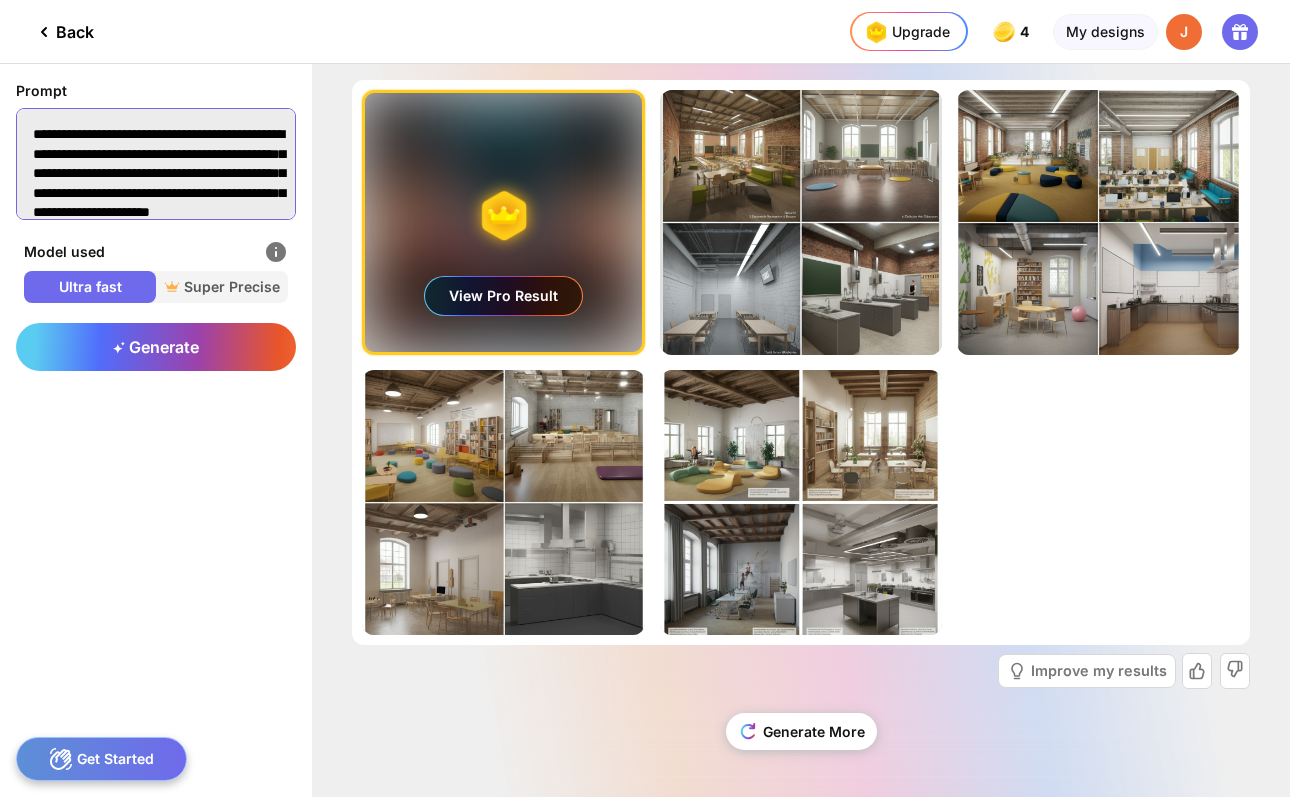 scroll, scrollTop: 530, scrollLeft: 0, axis: vertical 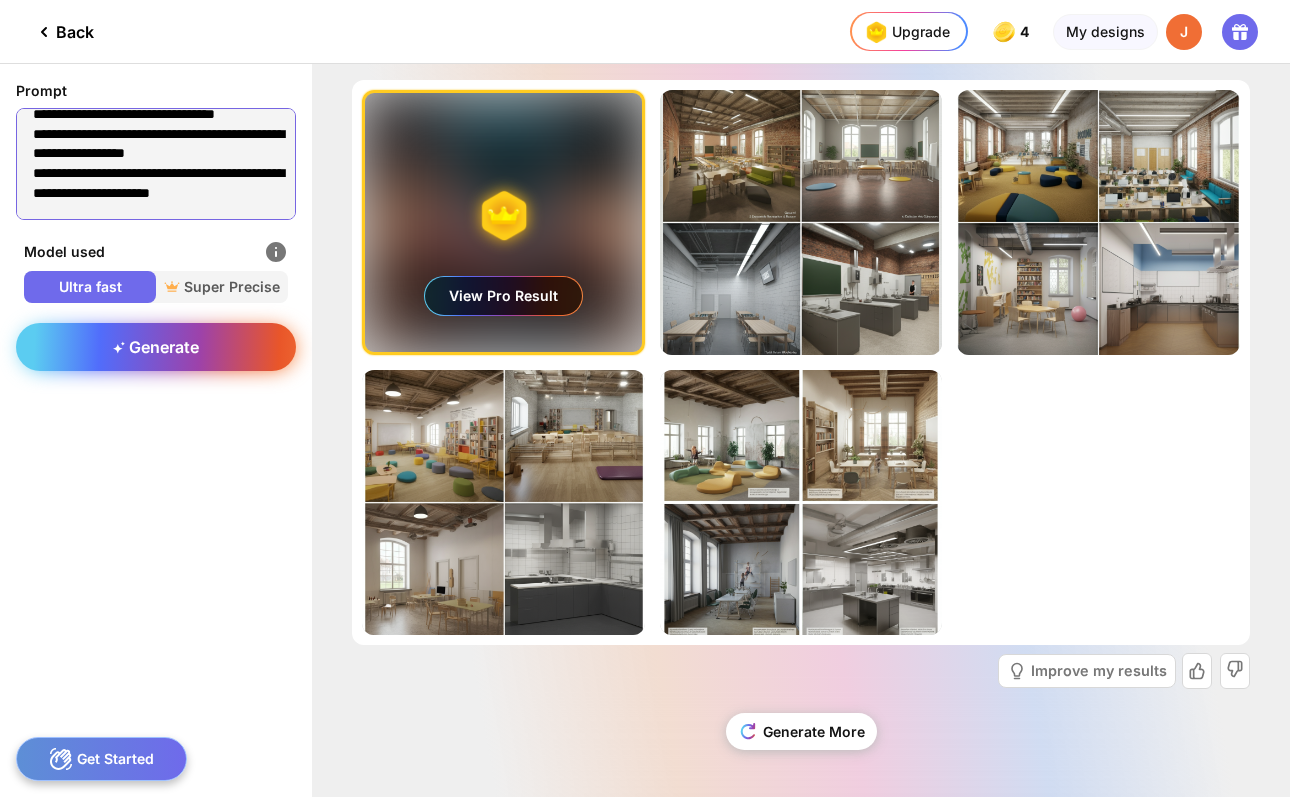 type on "**********" 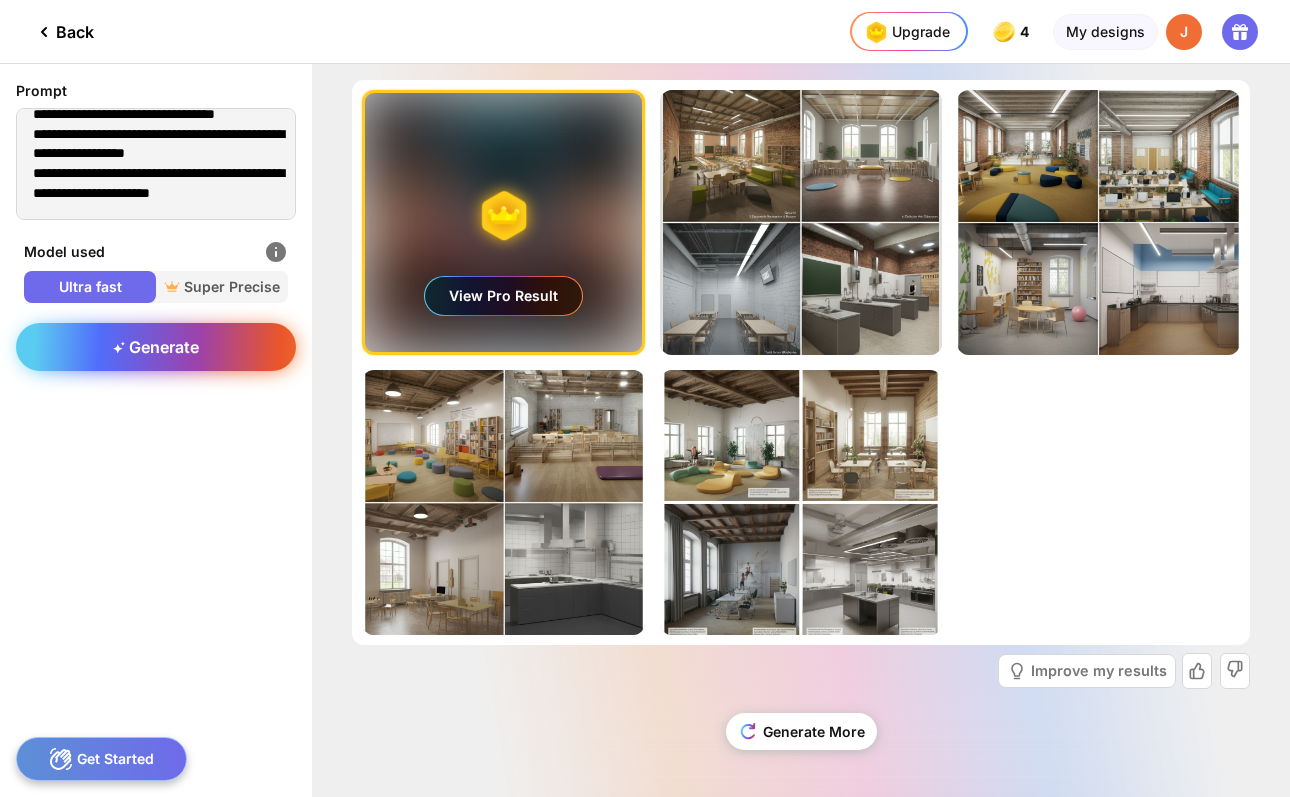 click on "Generate" at bounding box center [156, 347] 